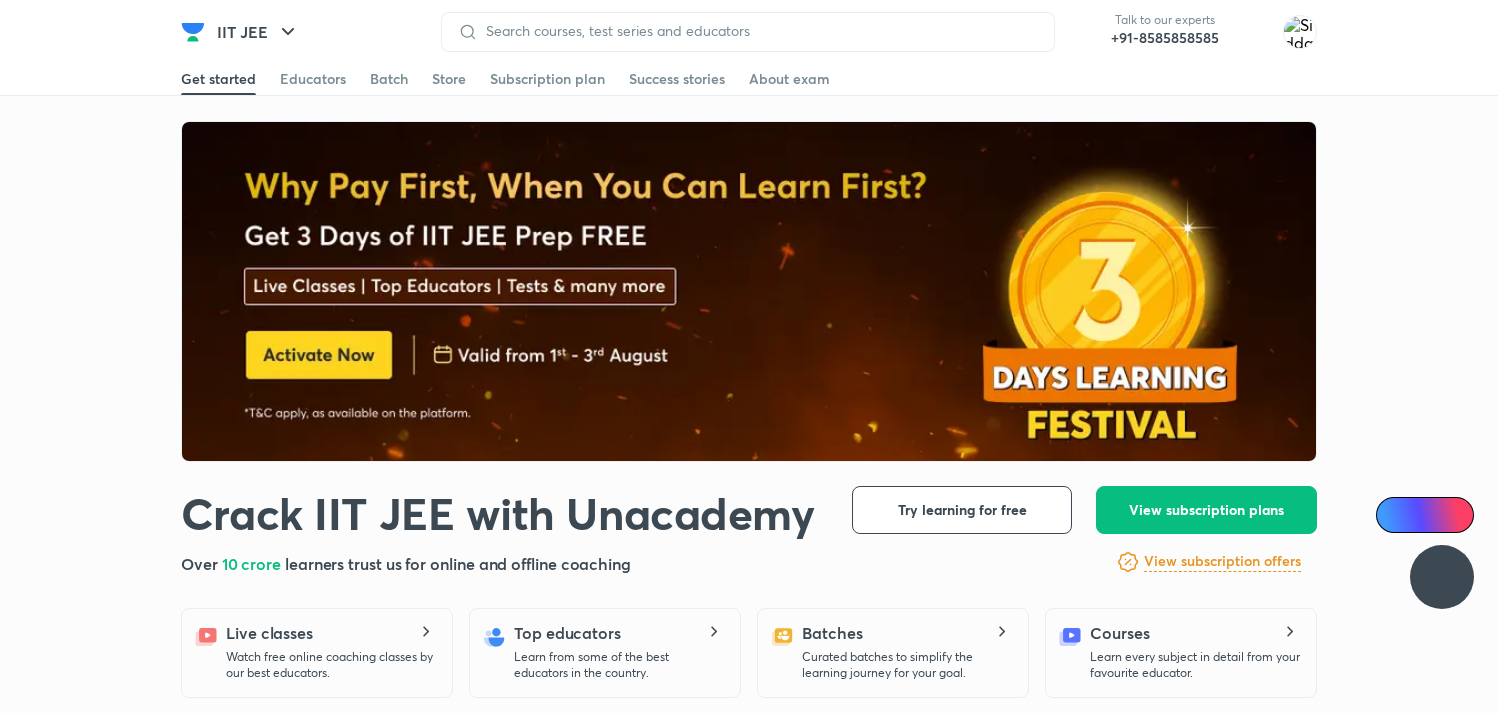 scroll, scrollTop: 0, scrollLeft: 0, axis: both 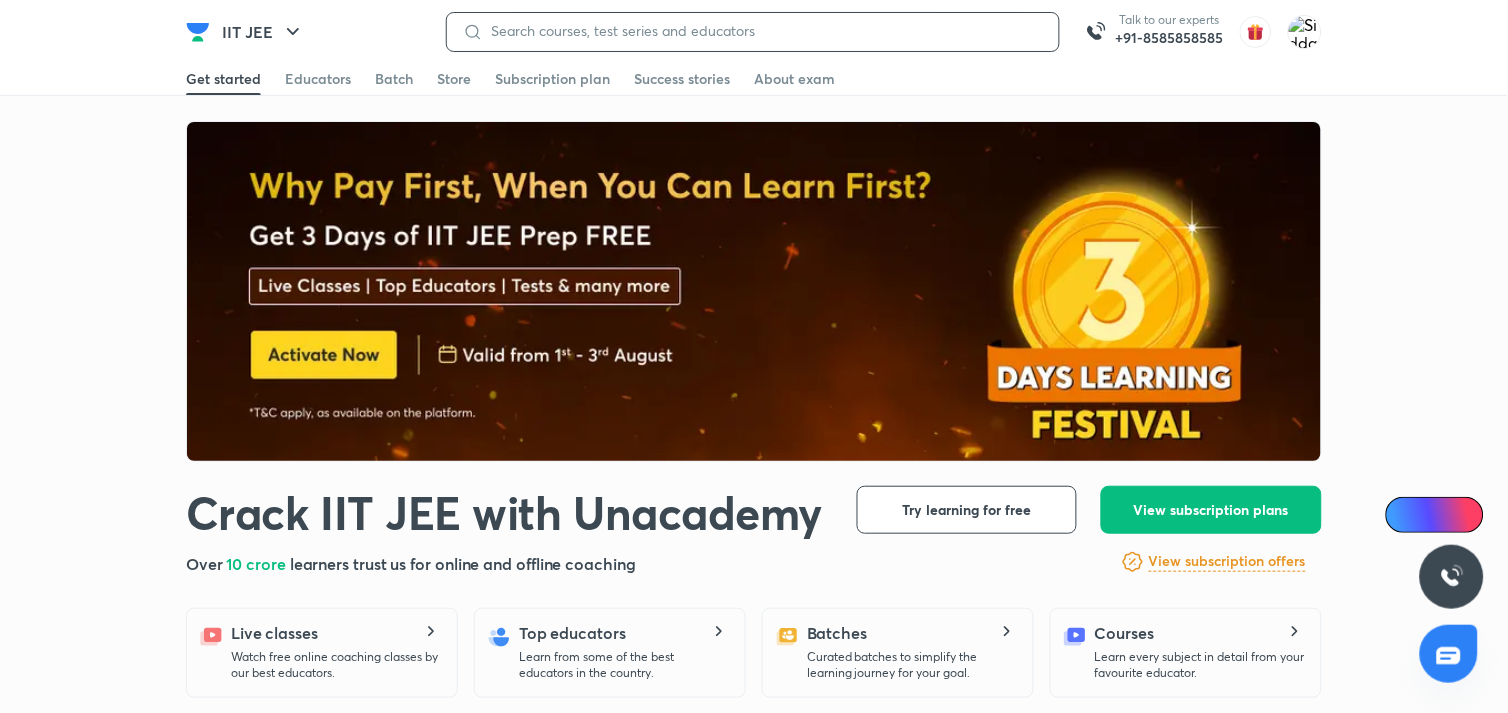 click at bounding box center (763, 31) 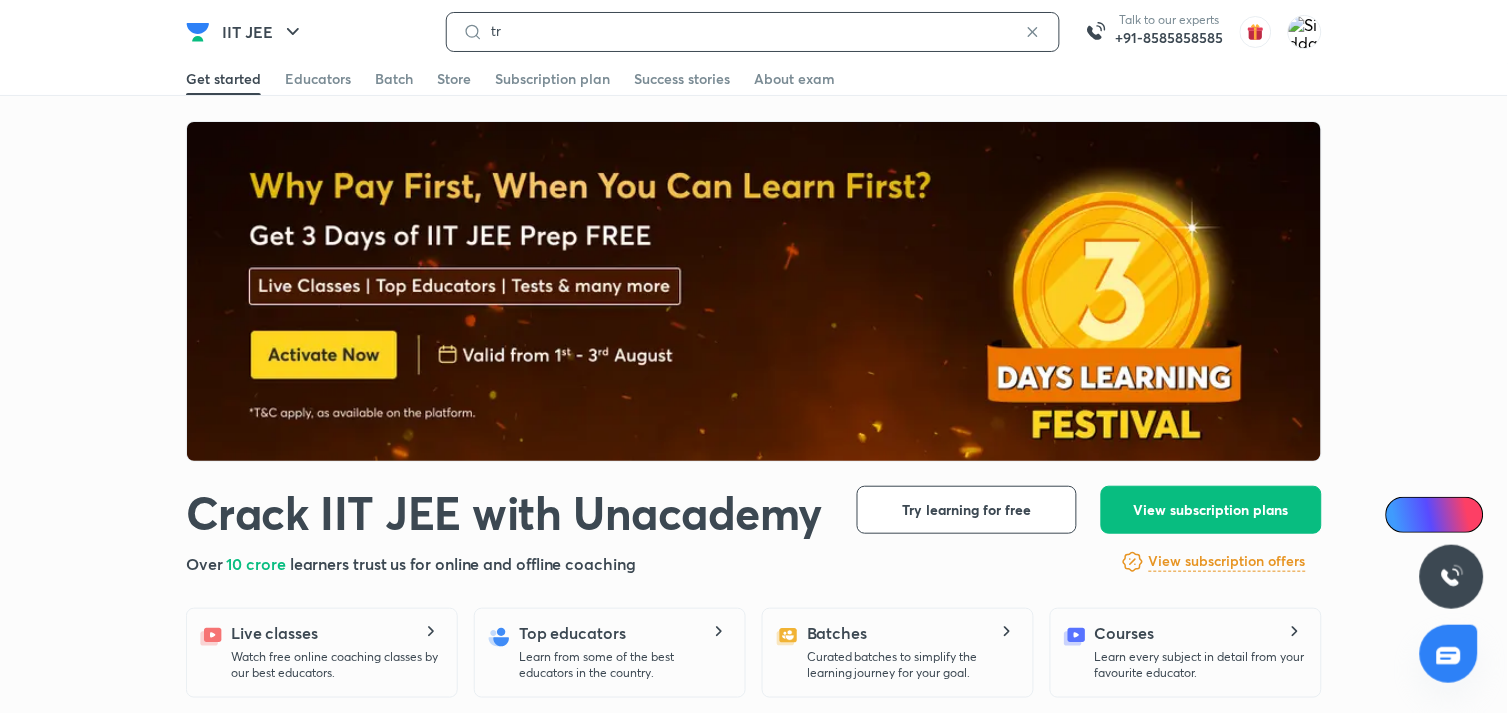type on "tri" 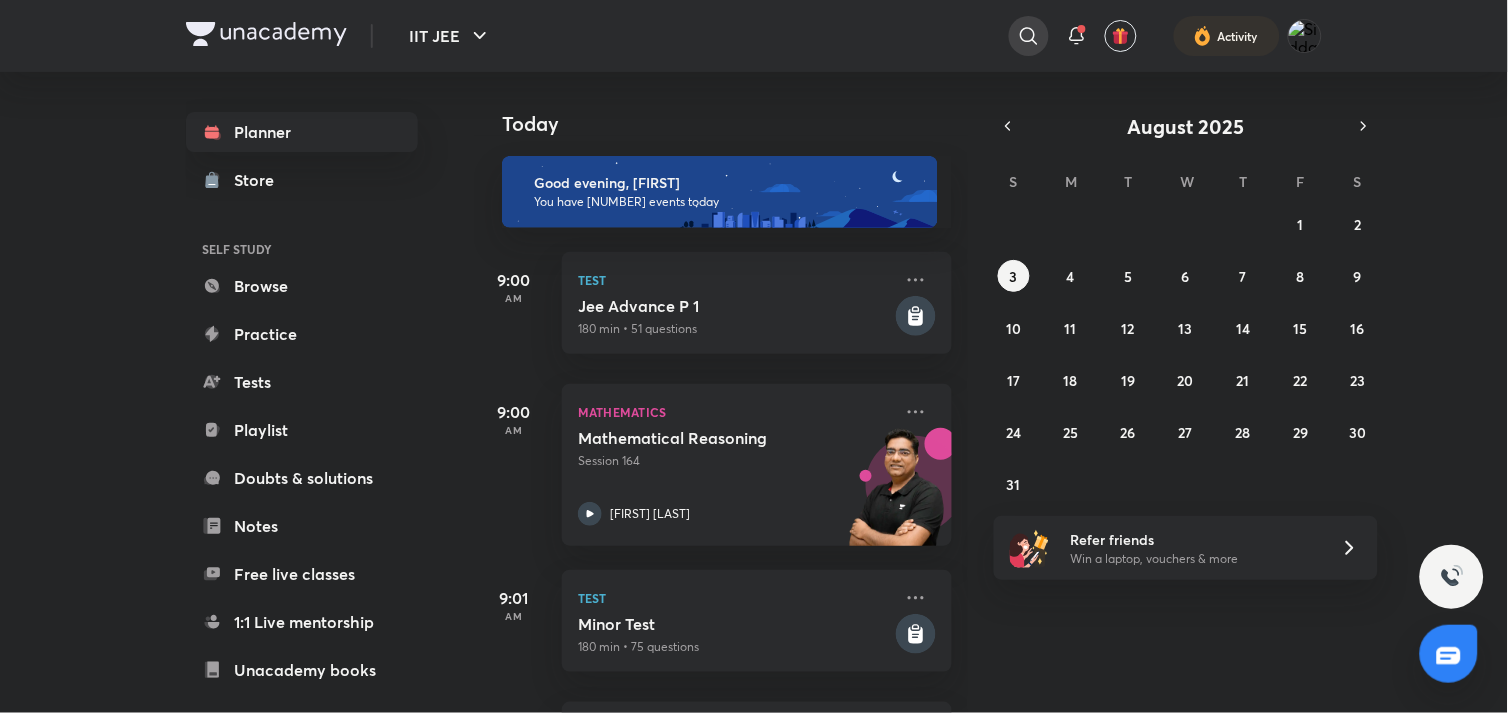 click 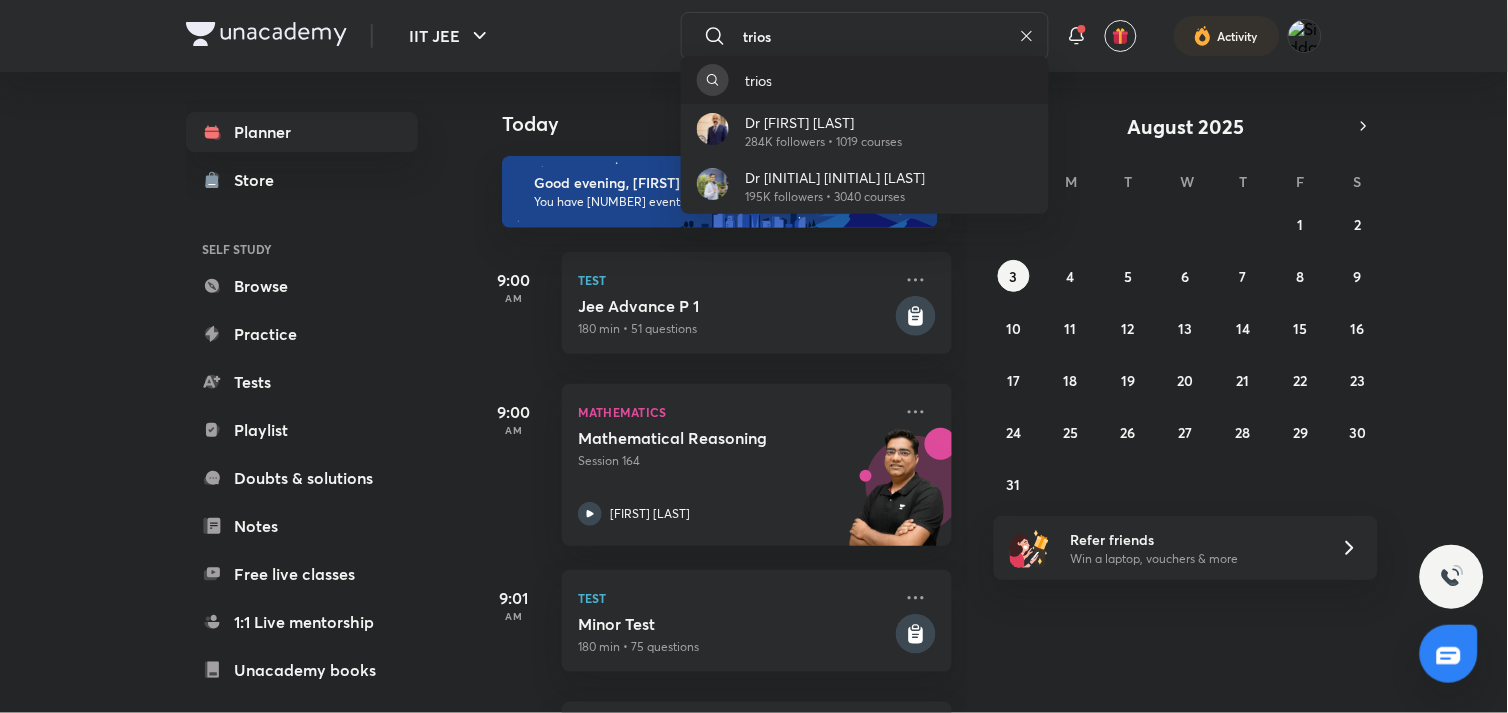 type on "trios" 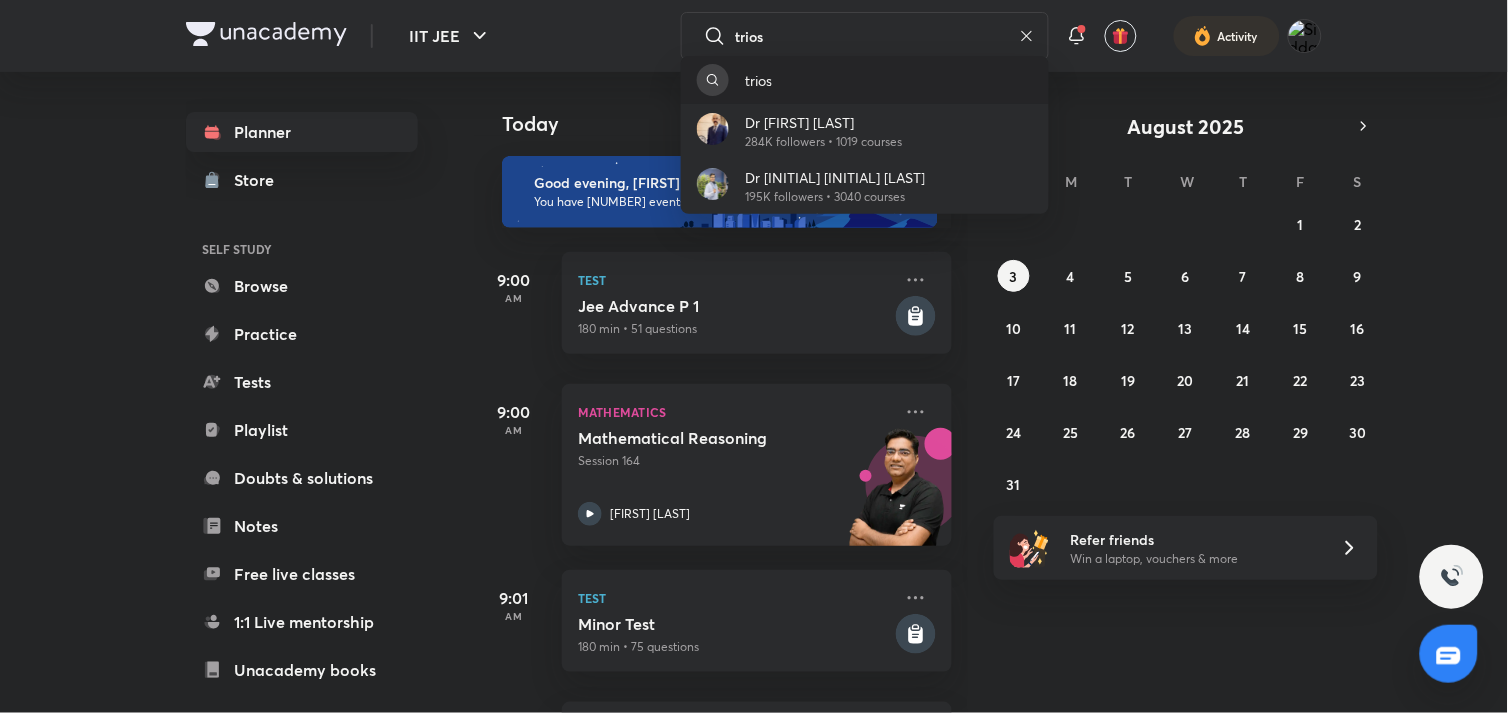 click on "trios" at bounding box center (865, 80) 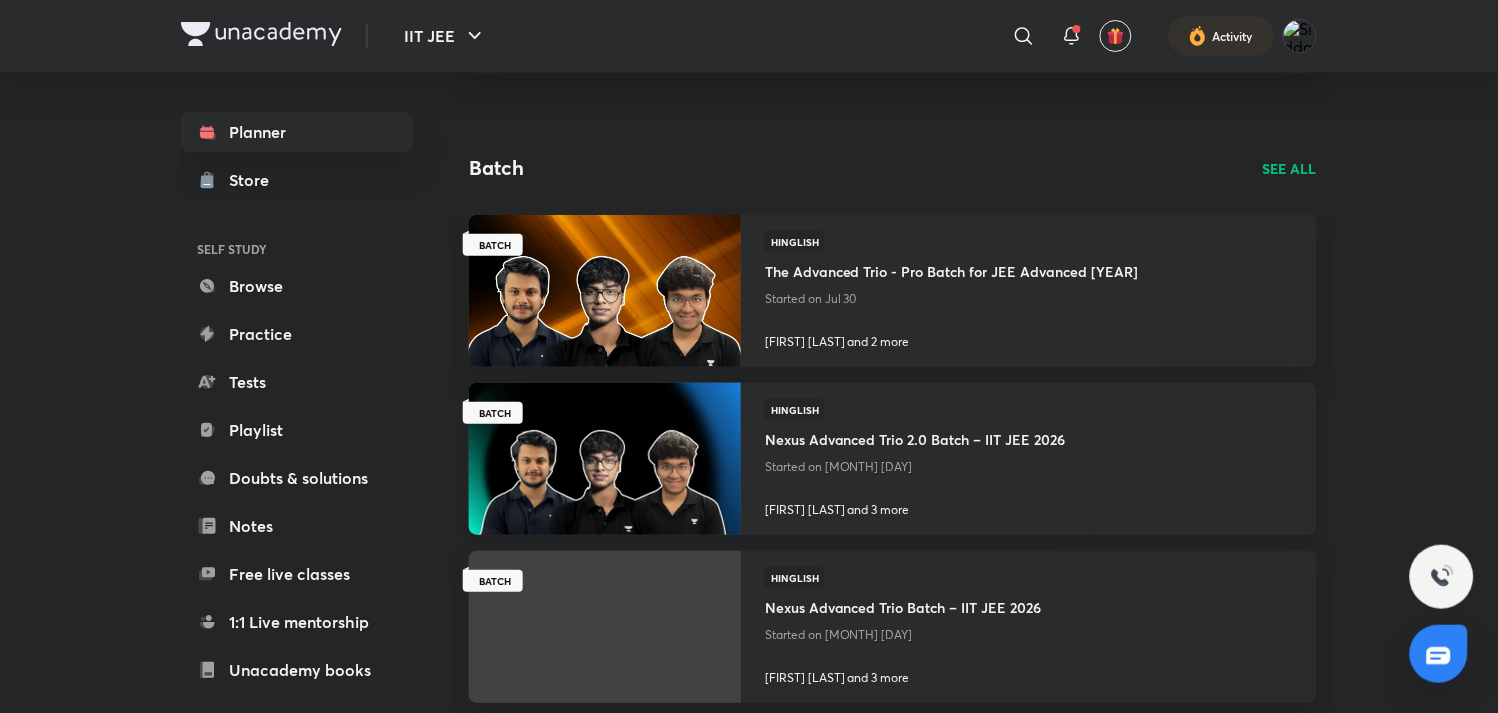 scroll, scrollTop: 1662, scrollLeft: 0, axis: vertical 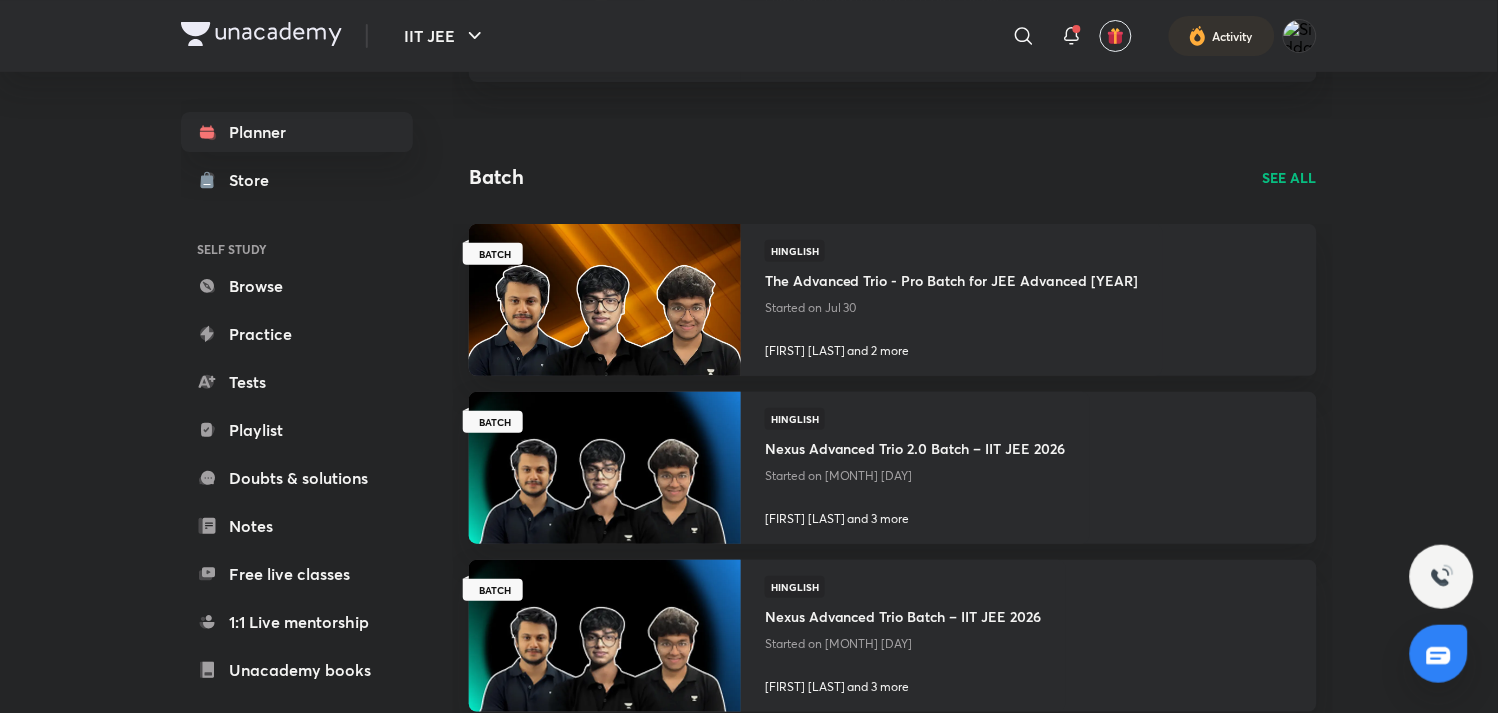 click on "Batch SEE ALL" at bounding box center [893, 177] 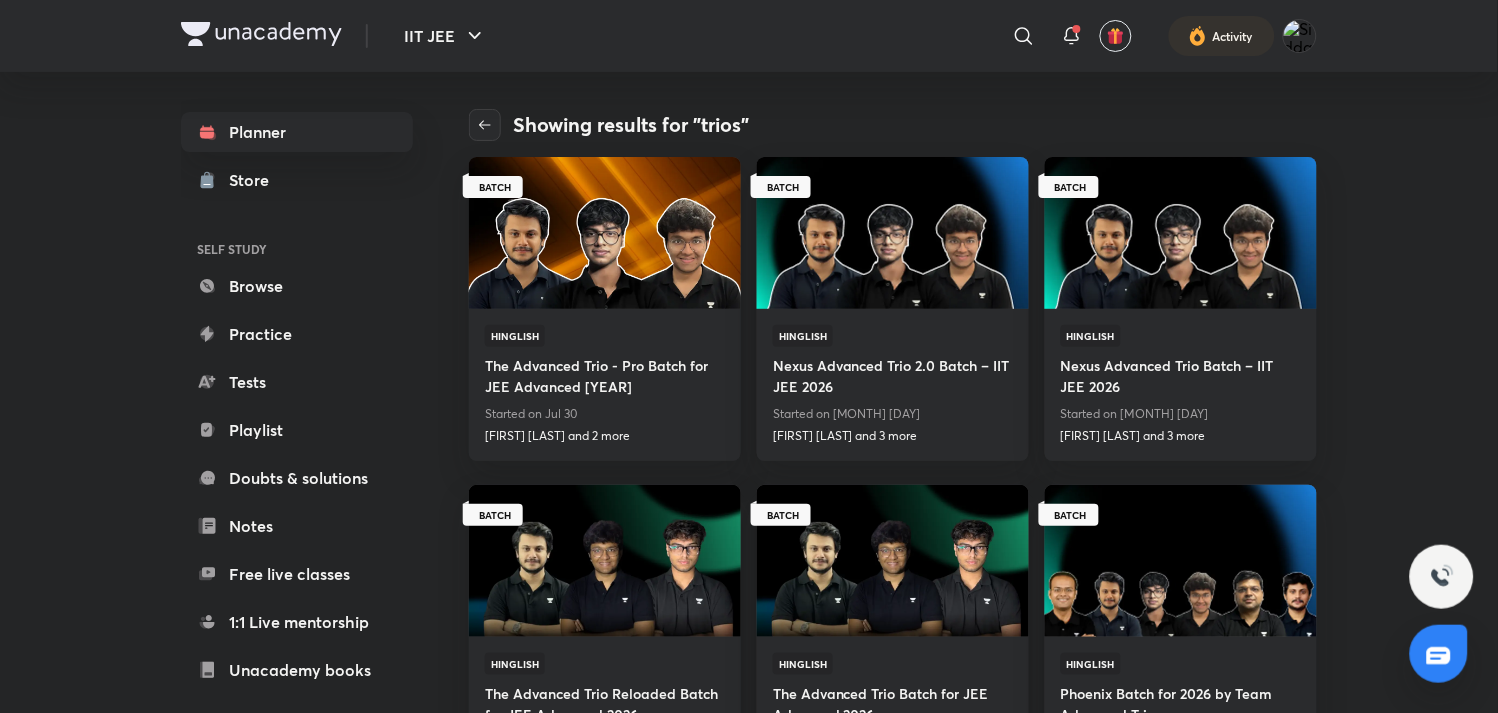 scroll, scrollTop: 86, scrollLeft: 0, axis: vertical 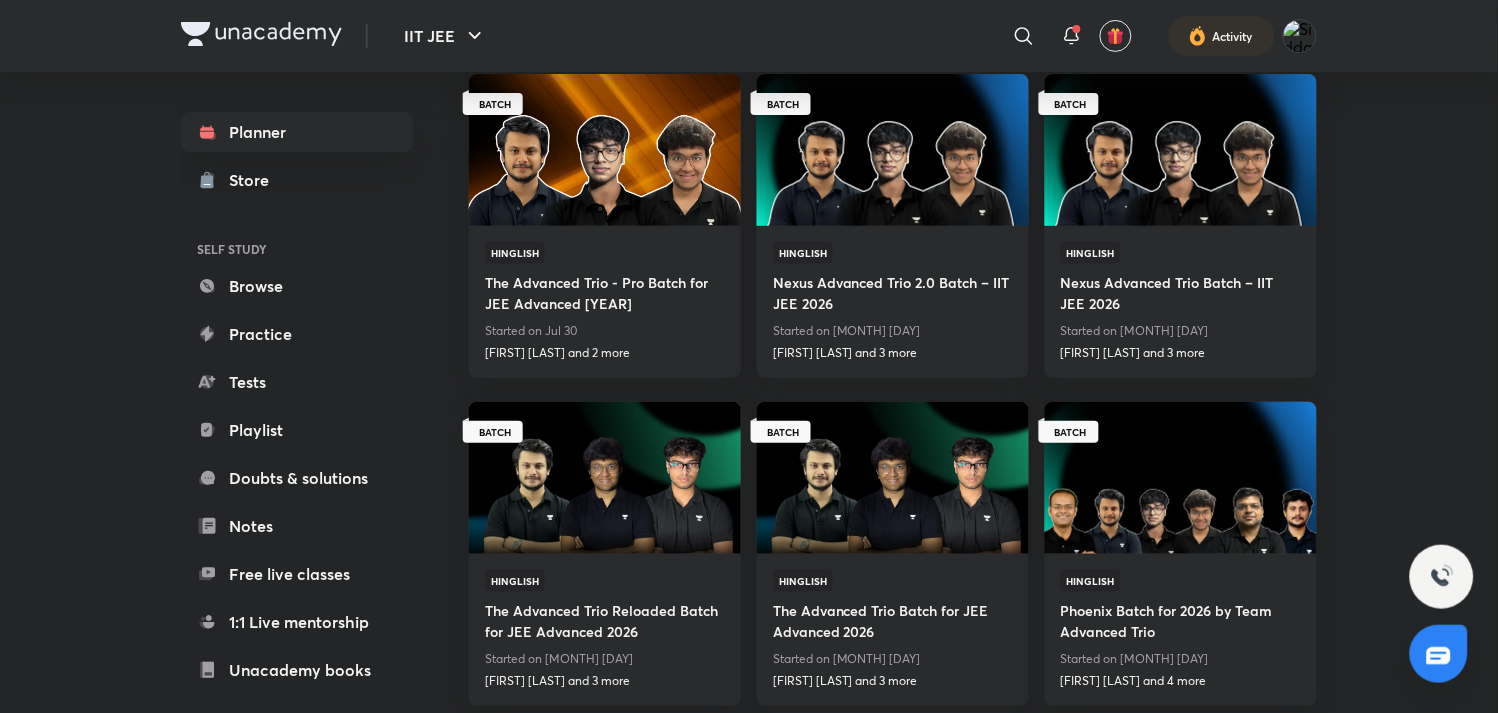 click at bounding box center (892, 477) 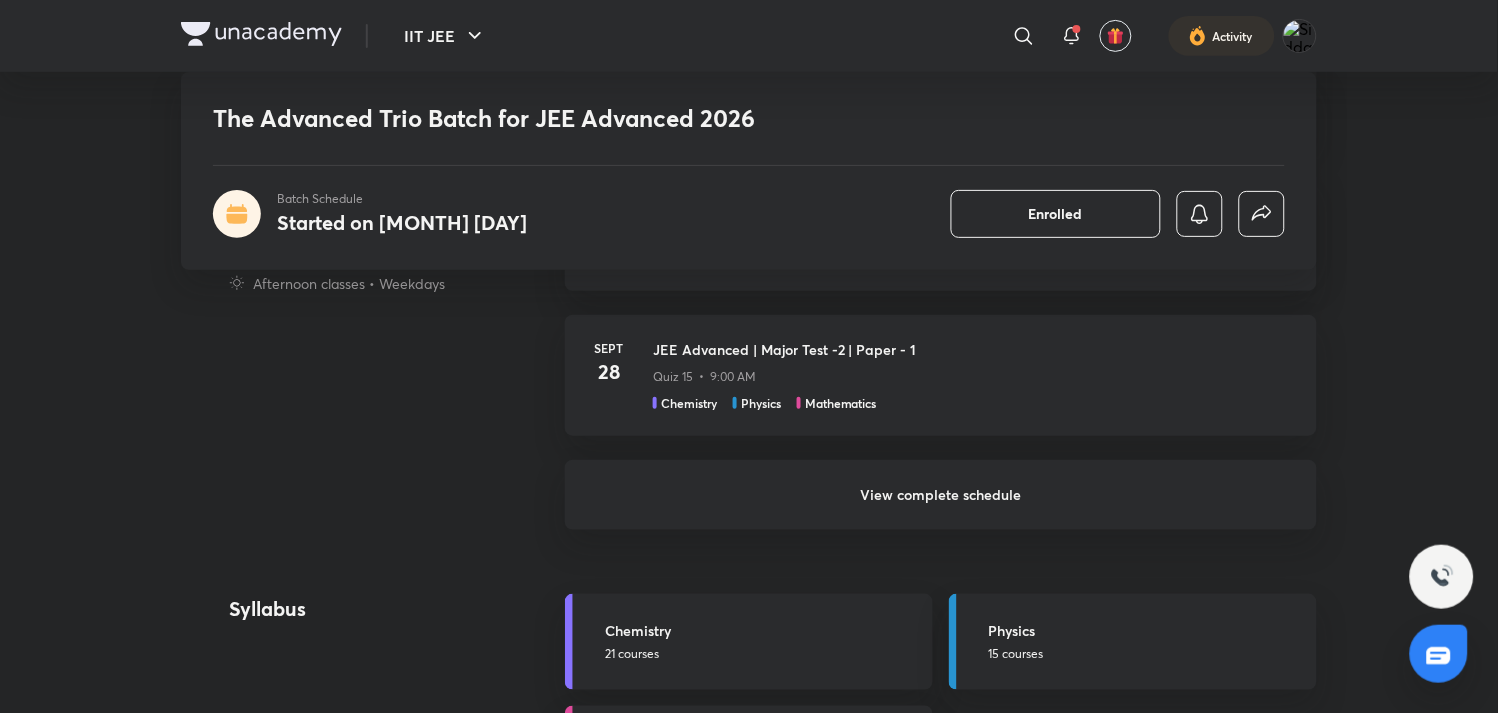 scroll, scrollTop: 1845, scrollLeft: 0, axis: vertical 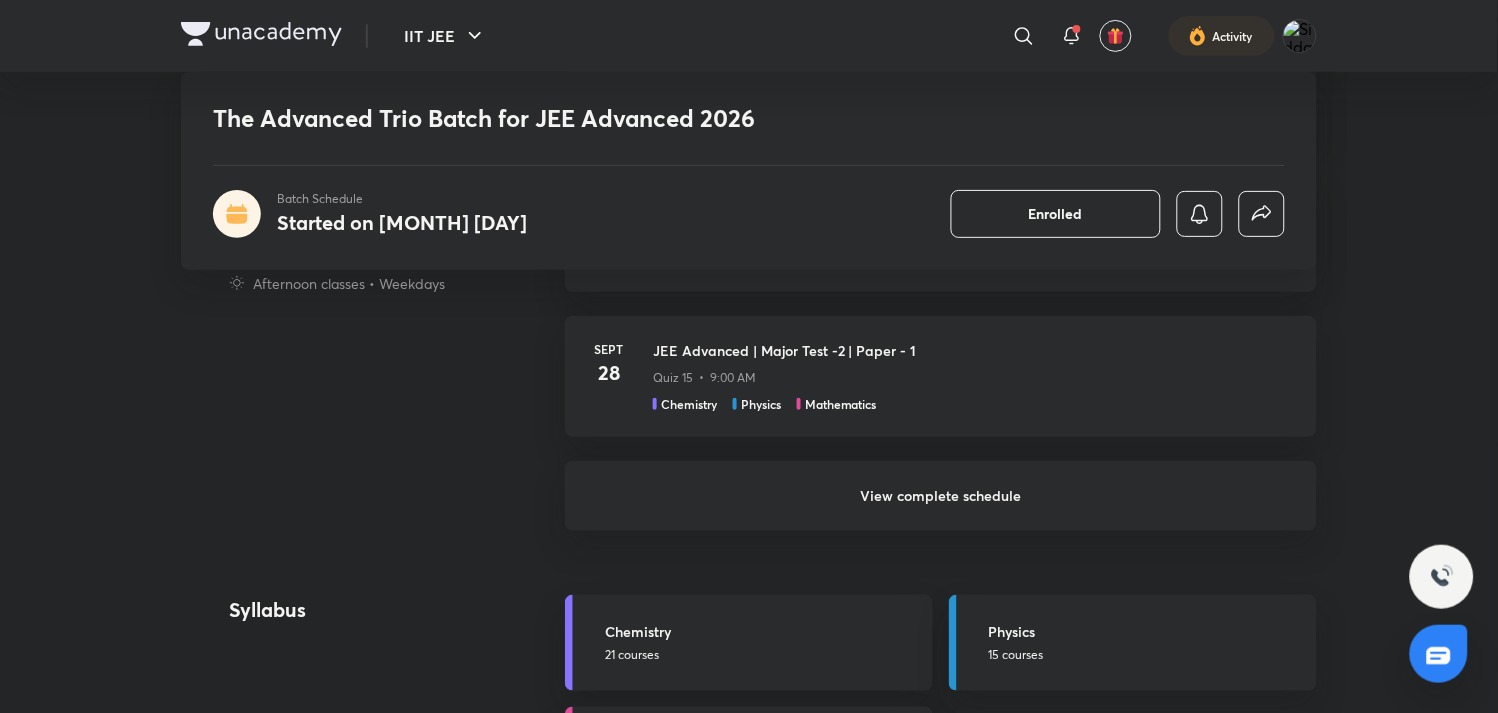 click on "View complete schedule" at bounding box center (941, 496) 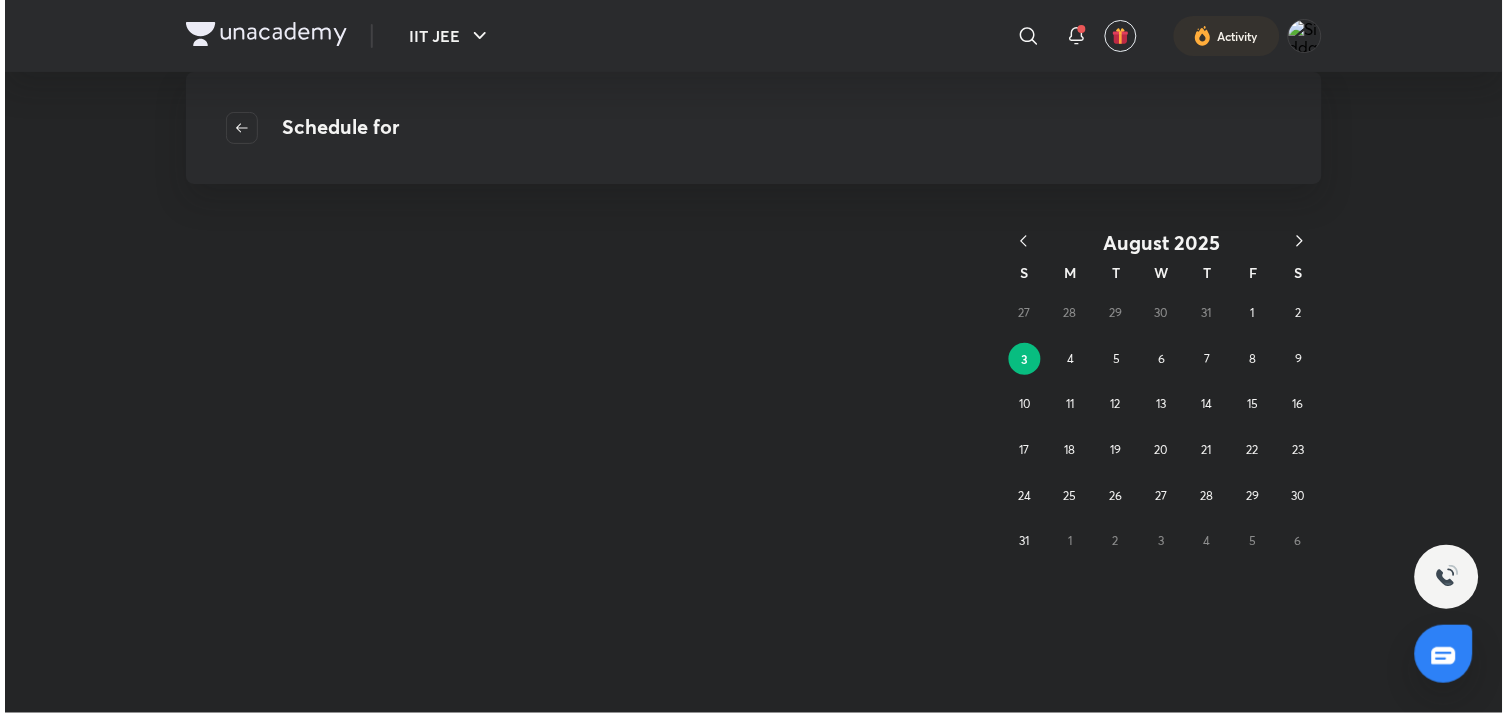 scroll, scrollTop: 0, scrollLeft: 0, axis: both 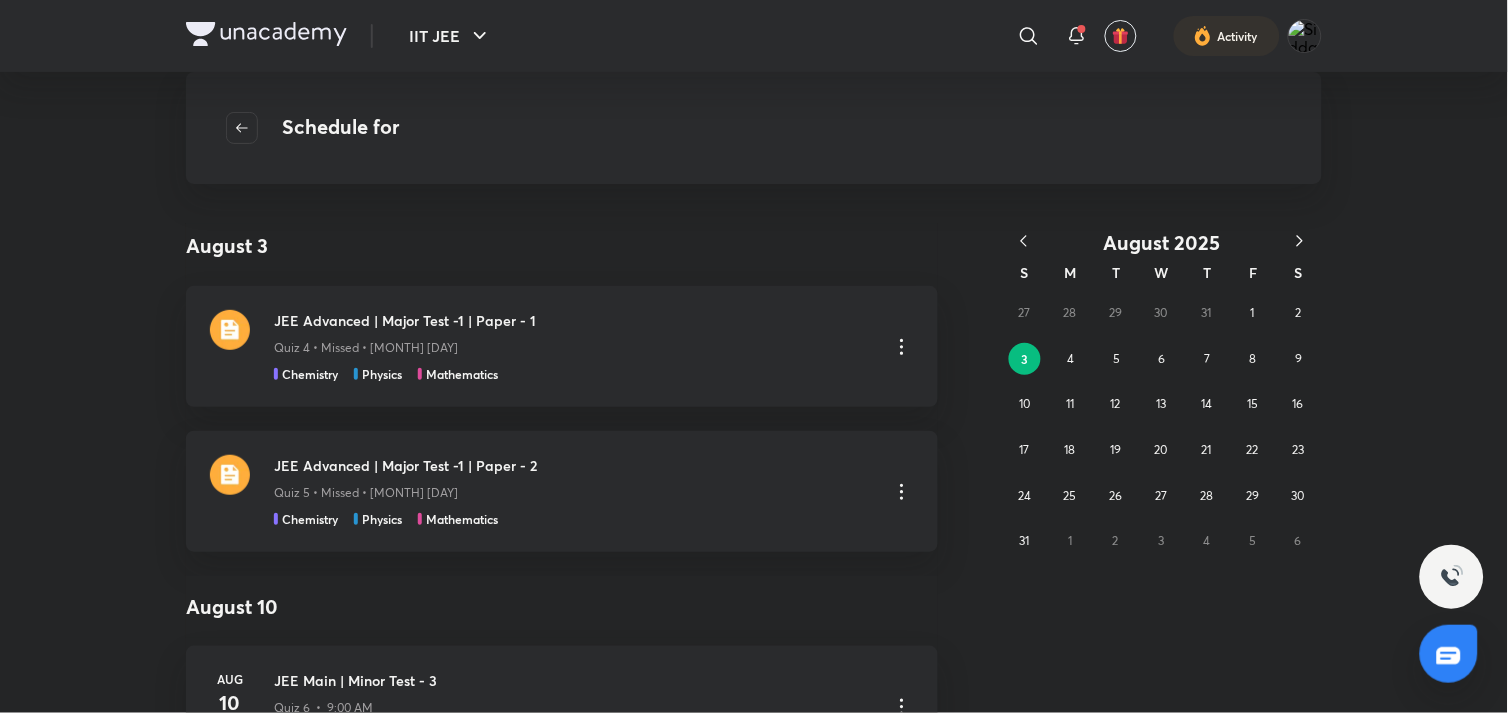 click 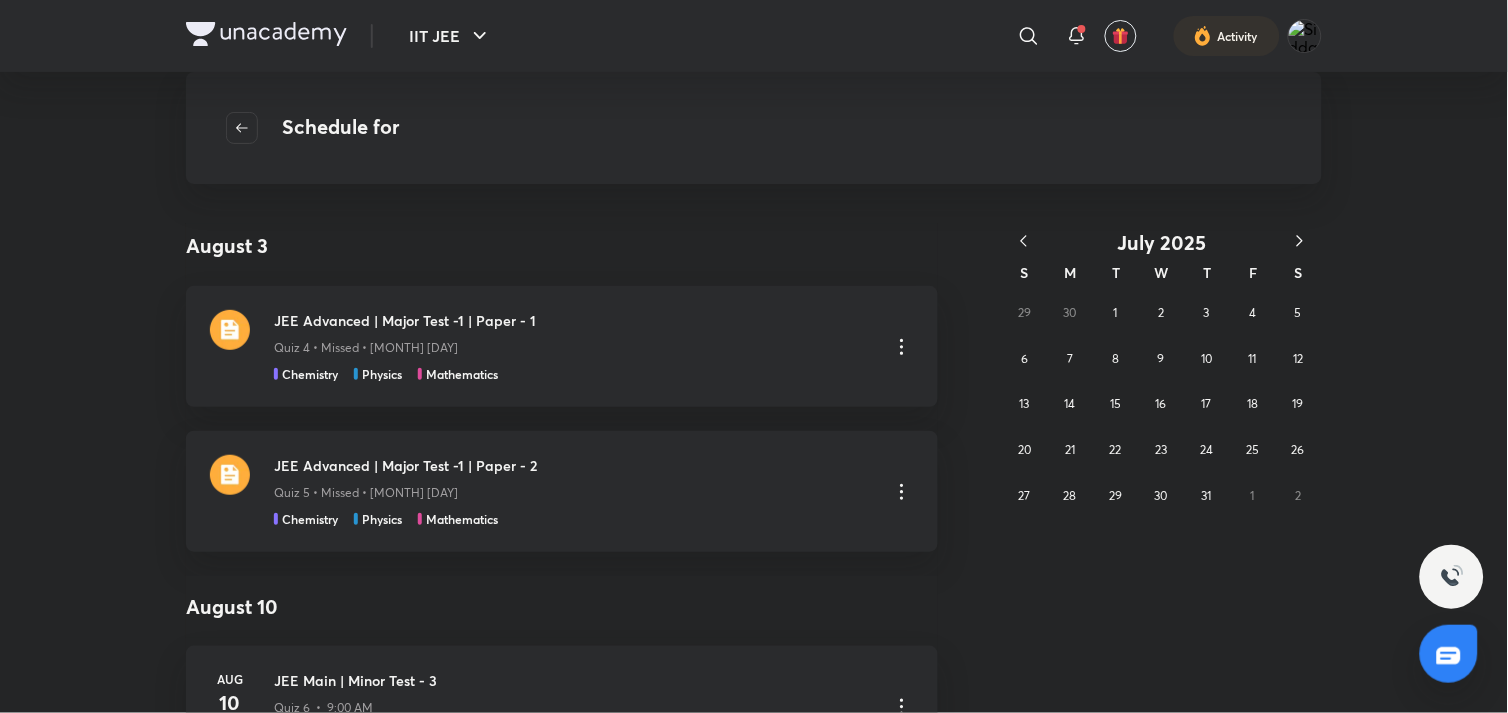 click 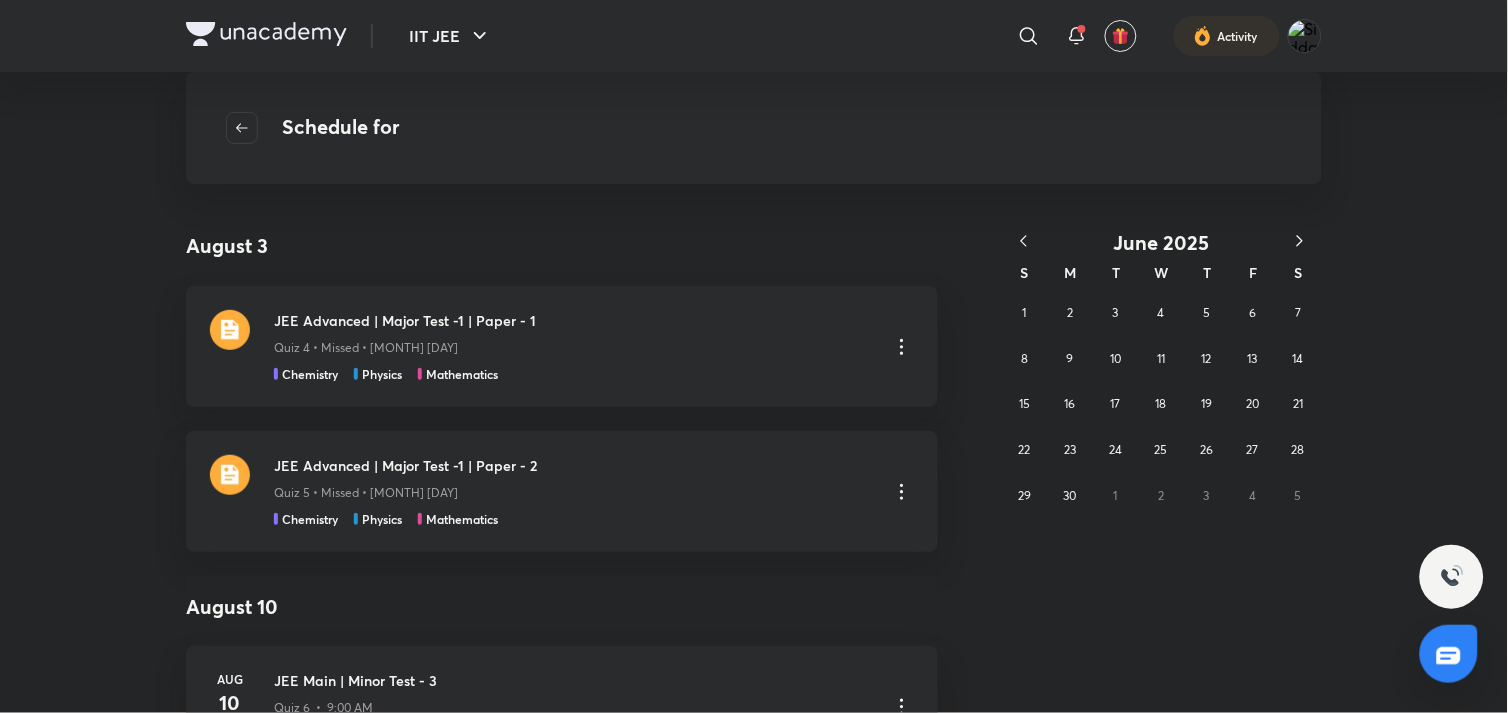 click 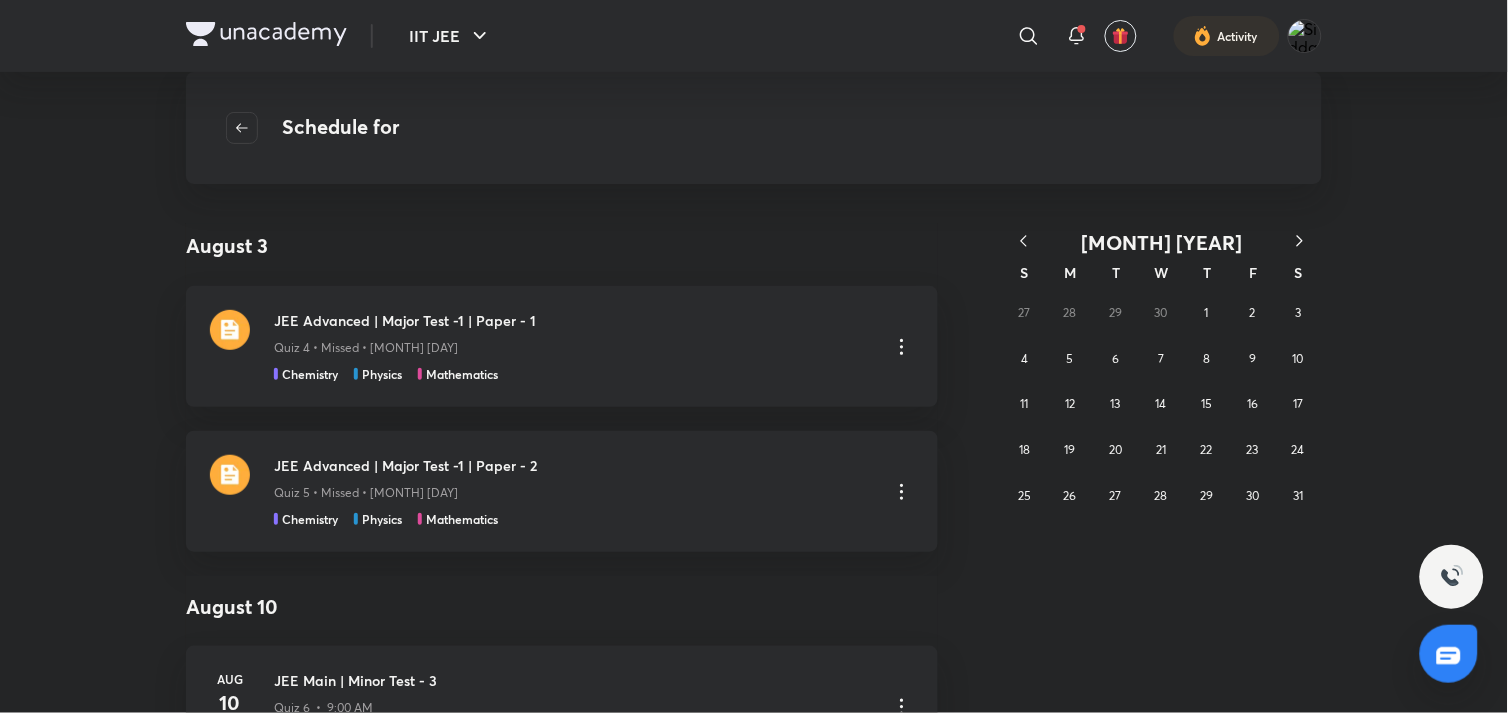 click 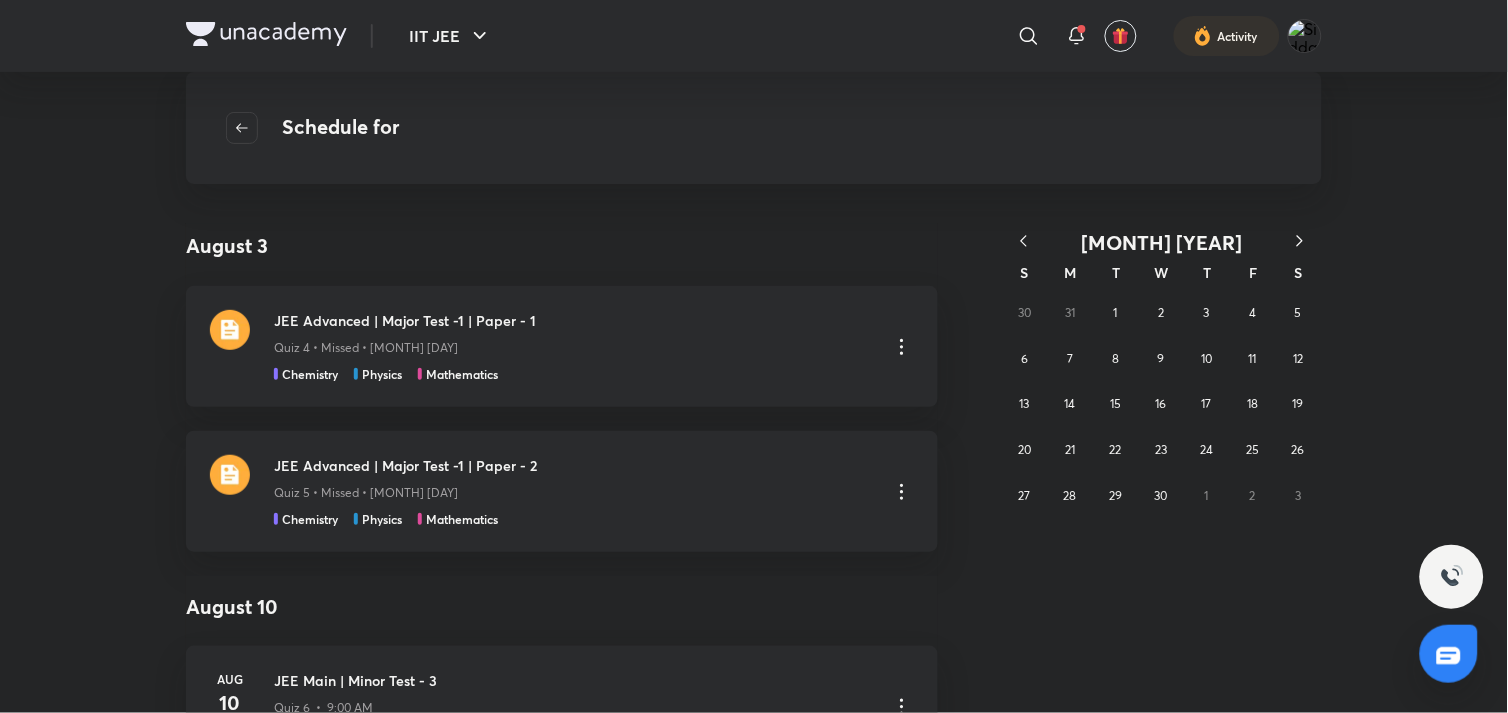 click at bounding box center (1024, 242) 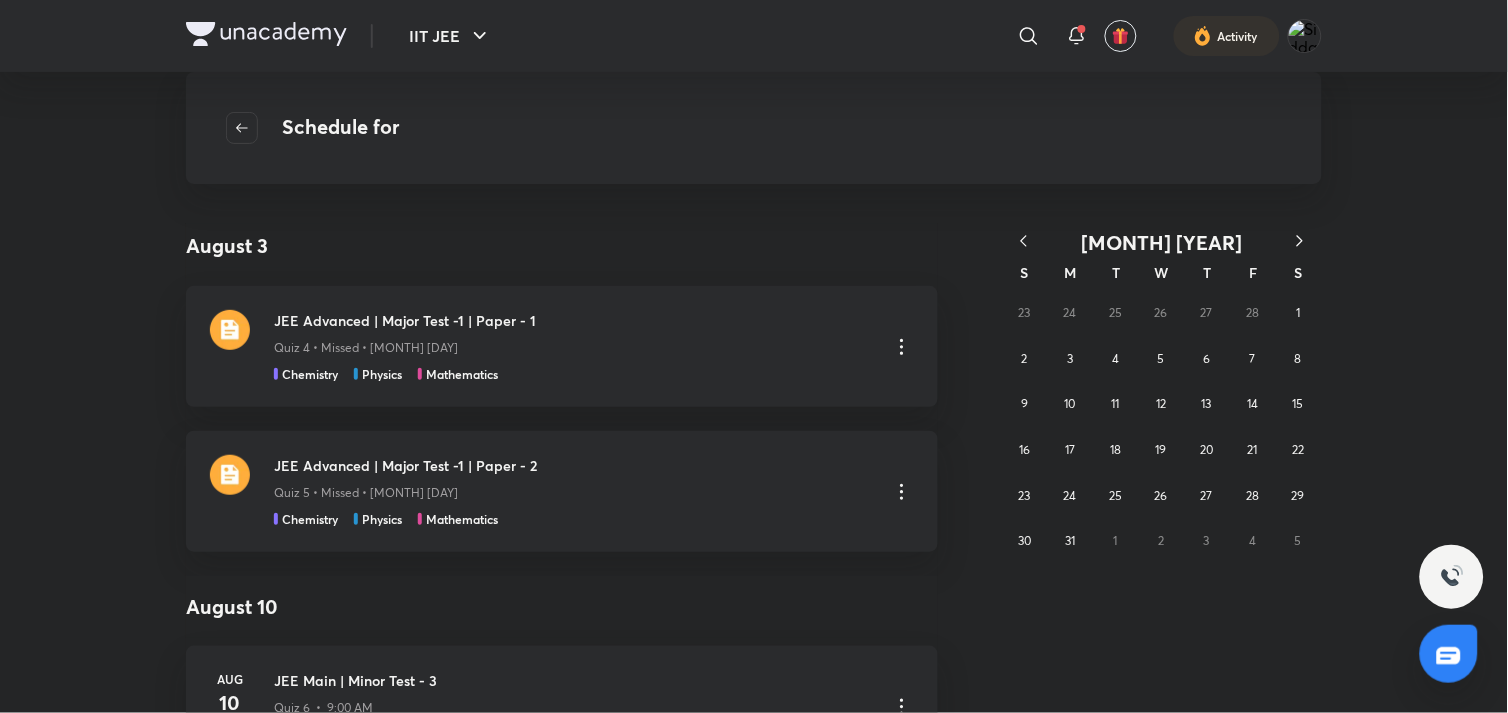 click at bounding box center (1024, 242) 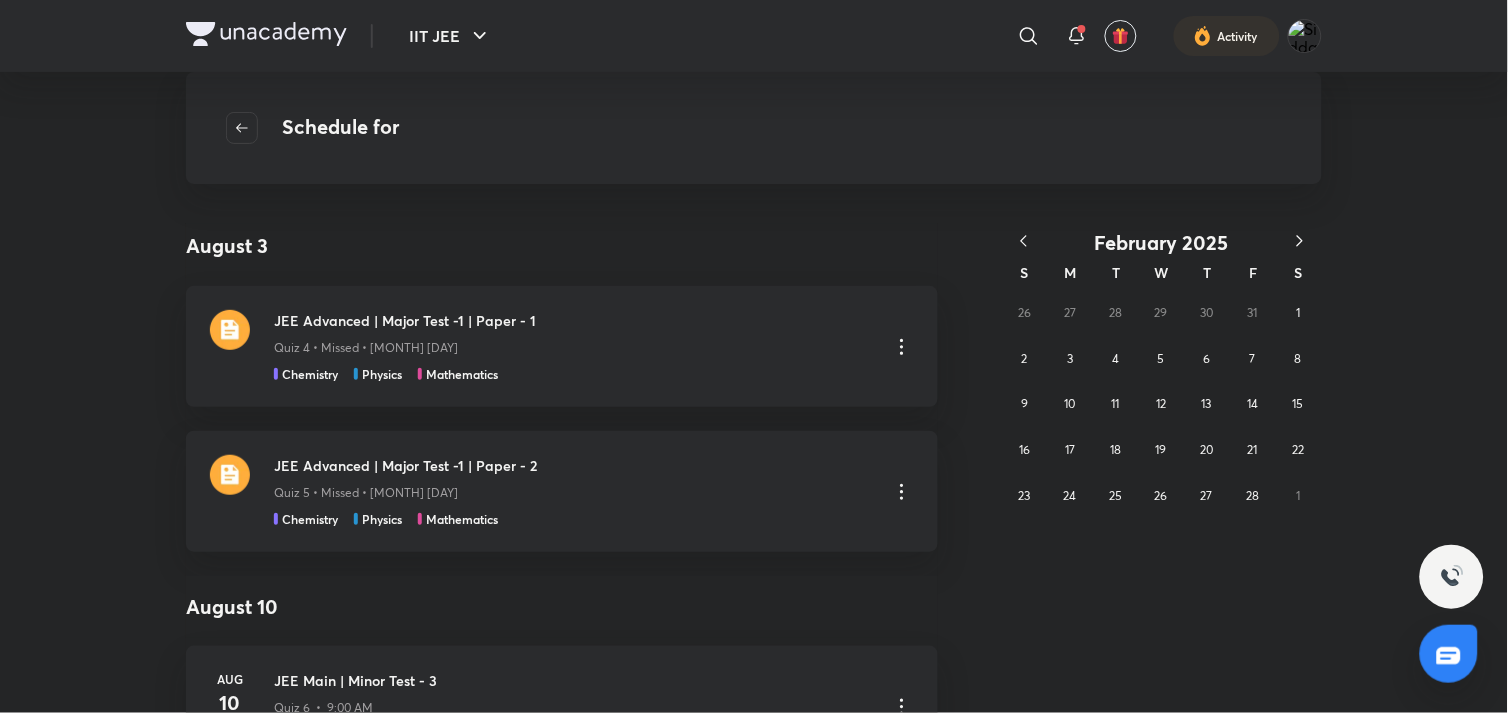 click at bounding box center (1024, 242) 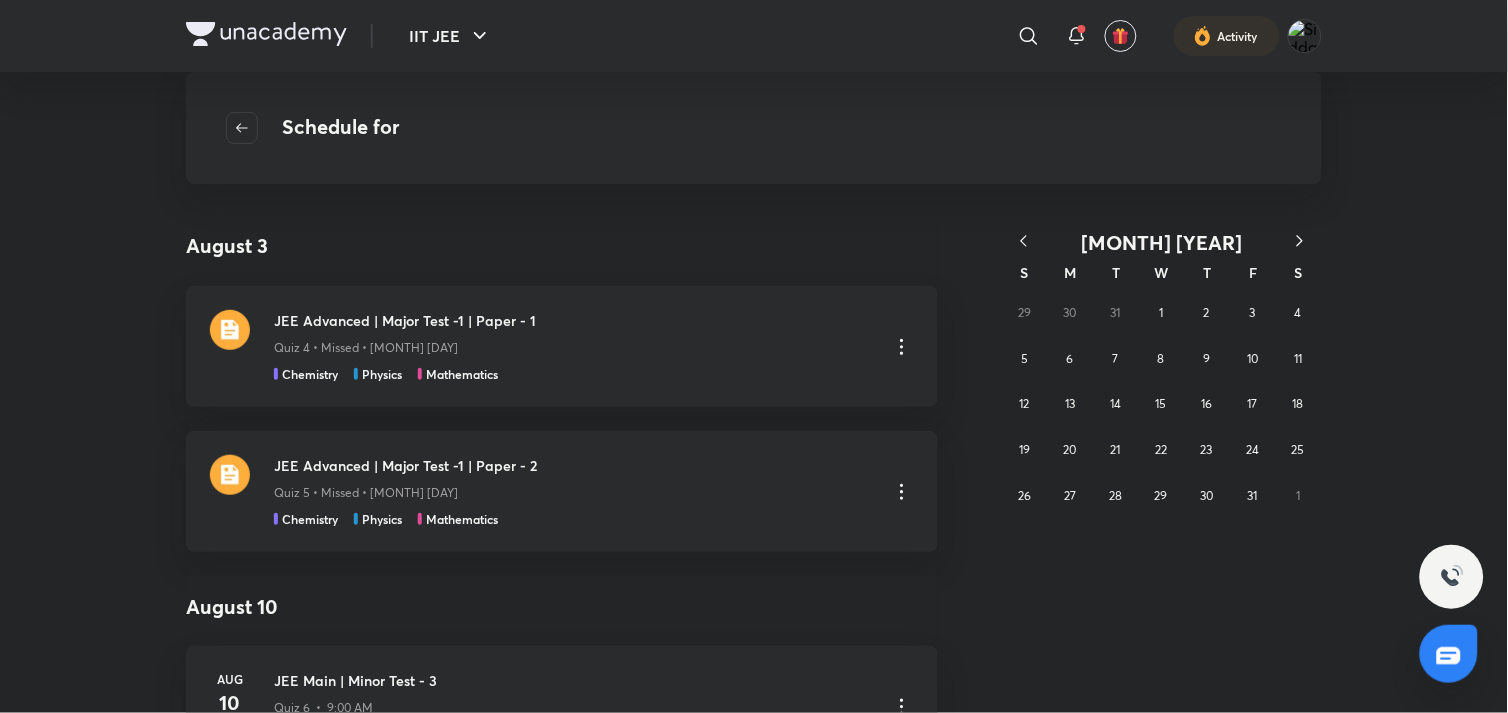 click at bounding box center [1024, 242] 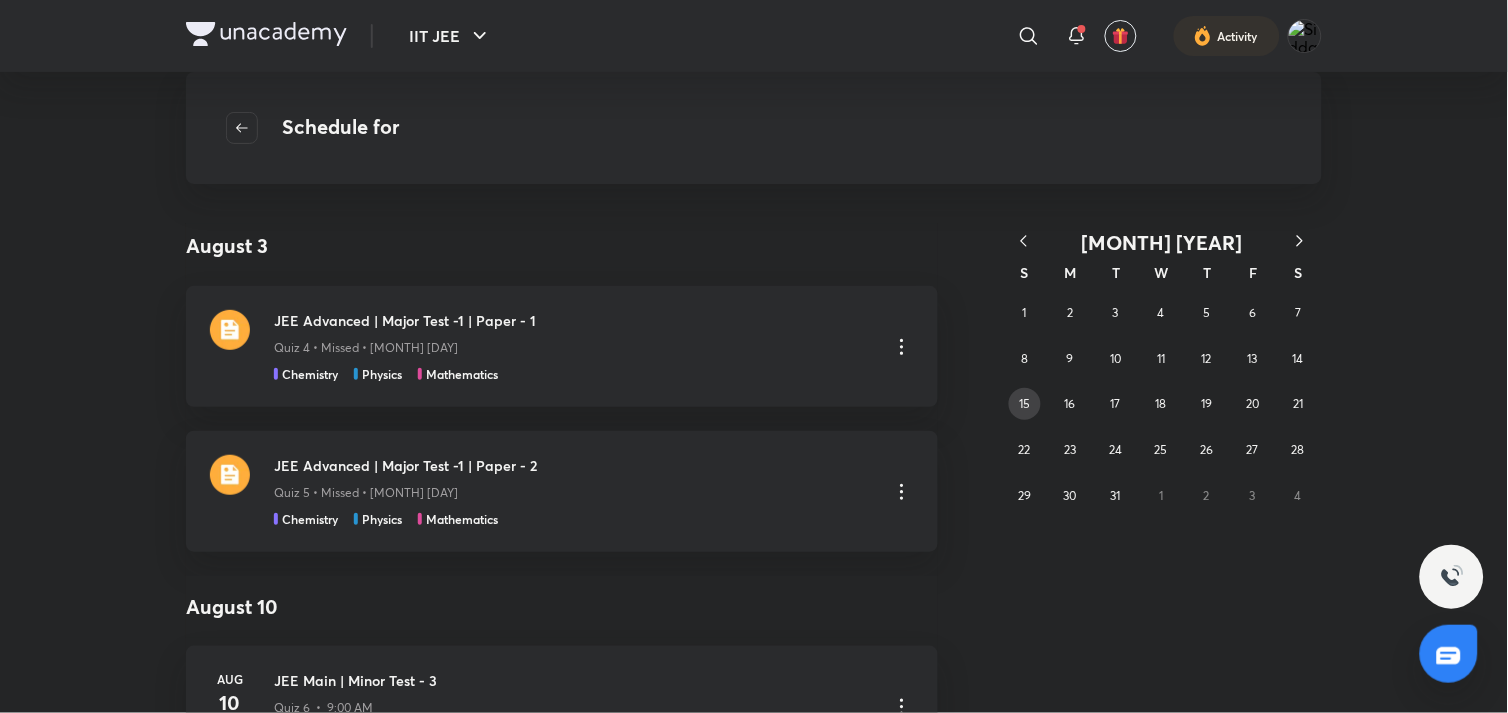 click on "15" at bounding box center [1025, 404] 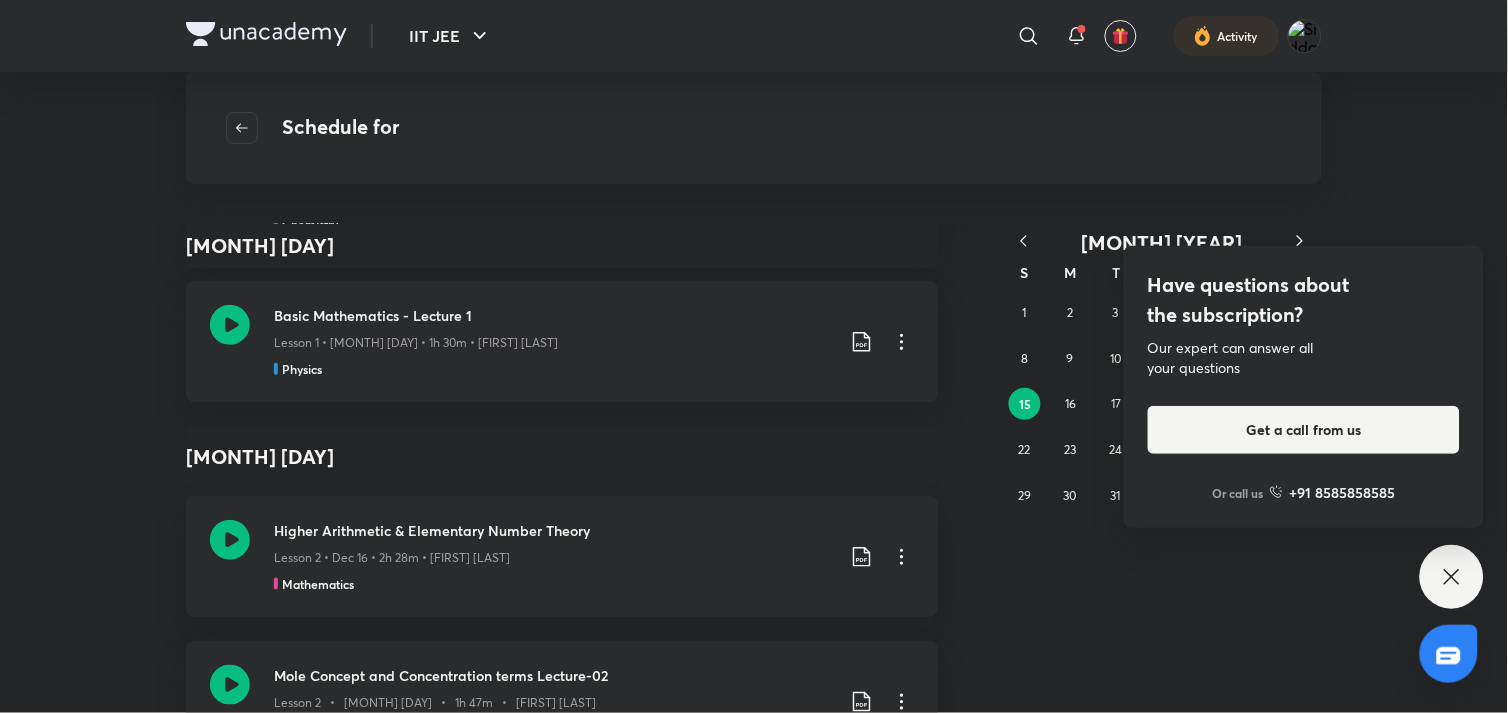 scroll, scrollTop: 333, scrollLeft: 0, axis: vertical 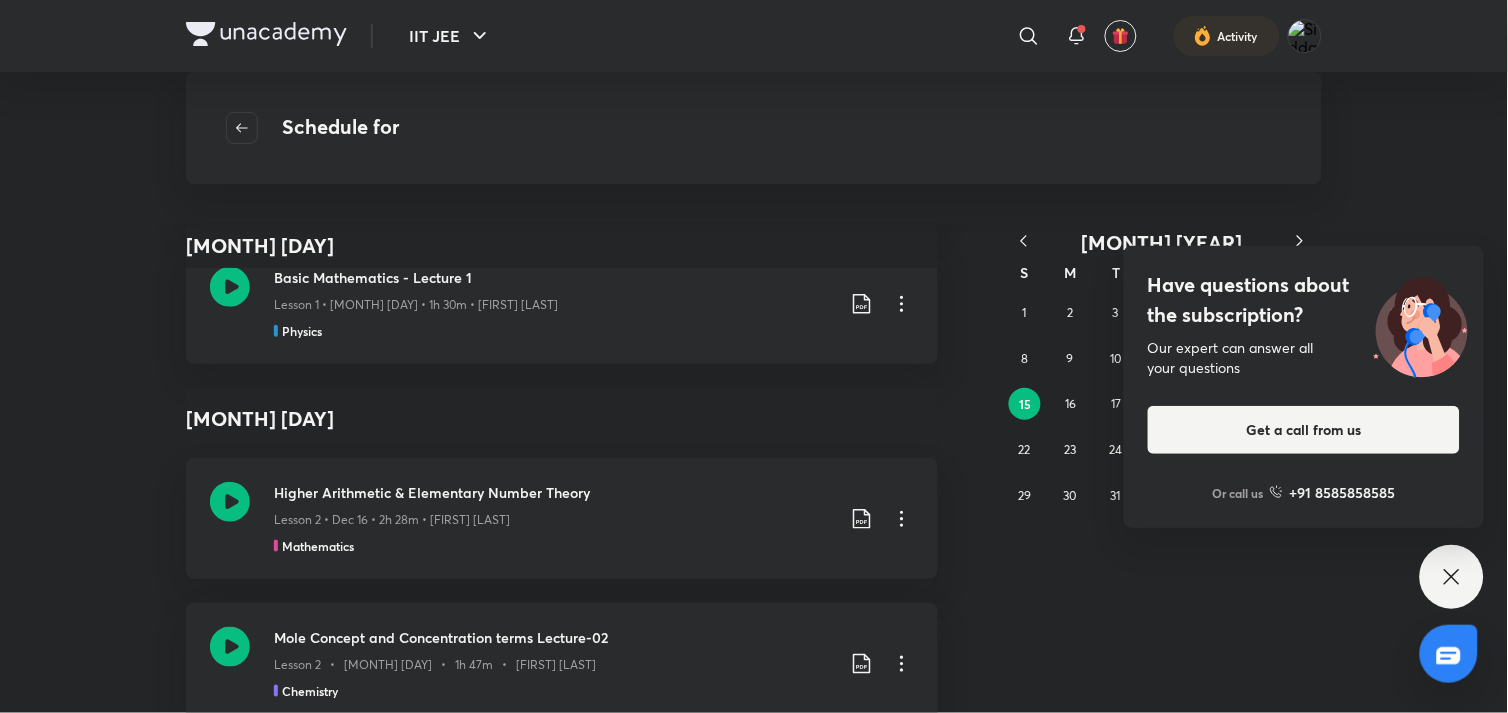 click 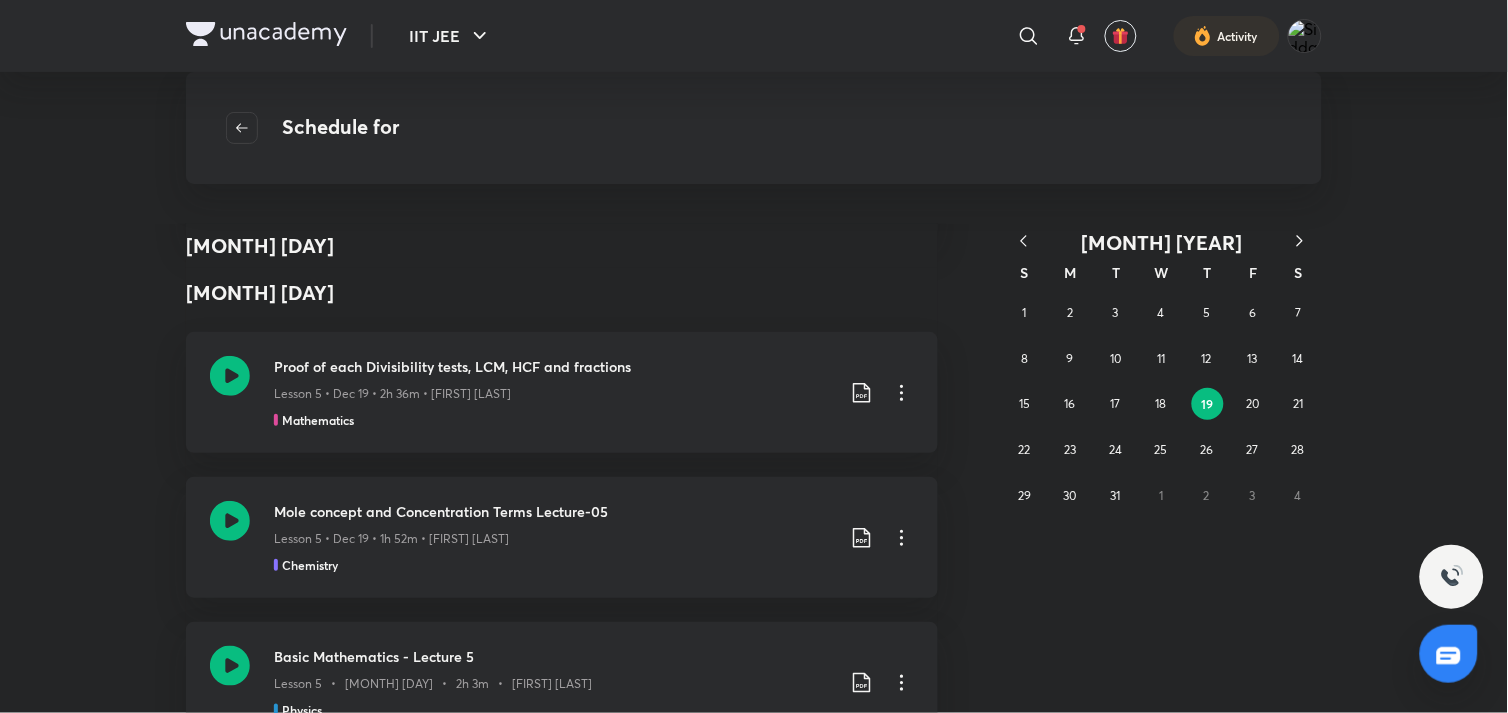 scroll, scrollTop: 2043, scrollLeft: 0, axis: vertical 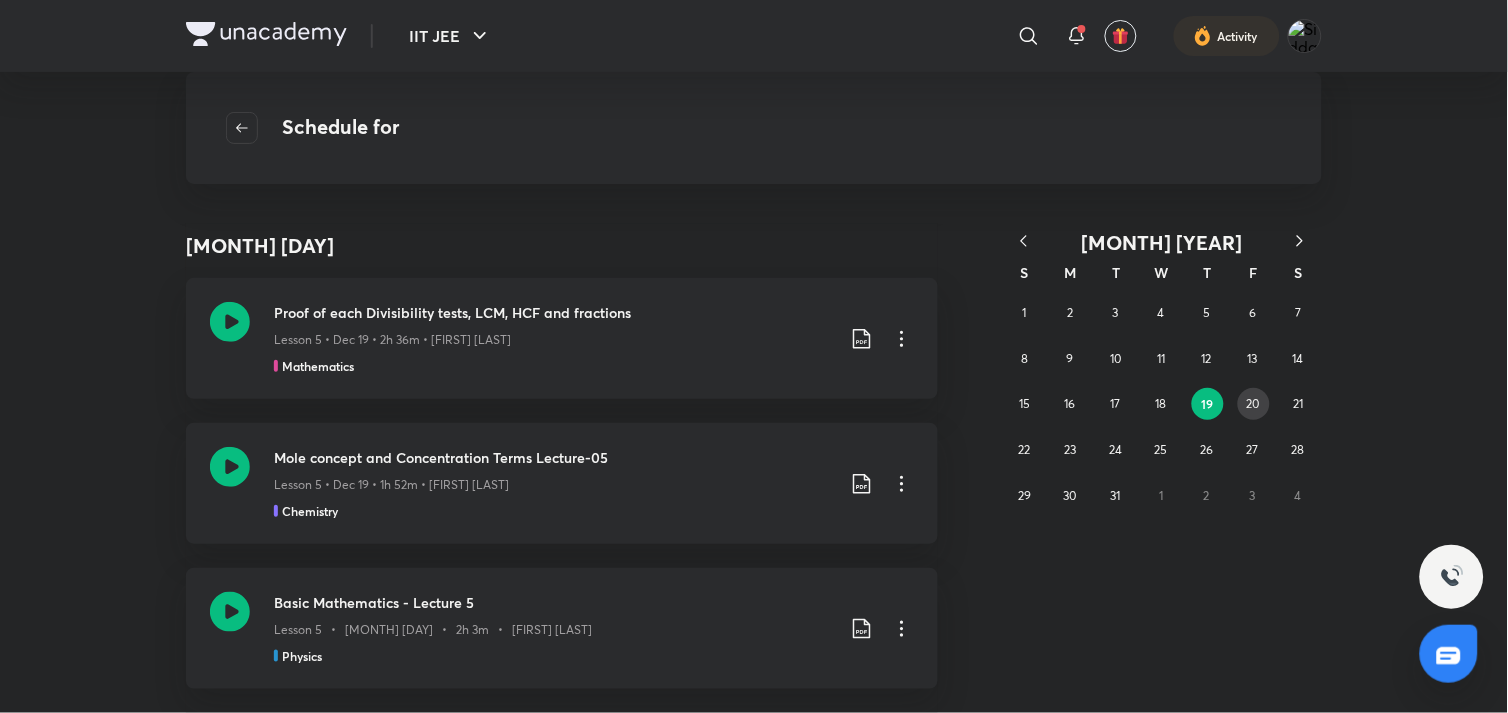 click on "20" at bounding box center (1254, 404) 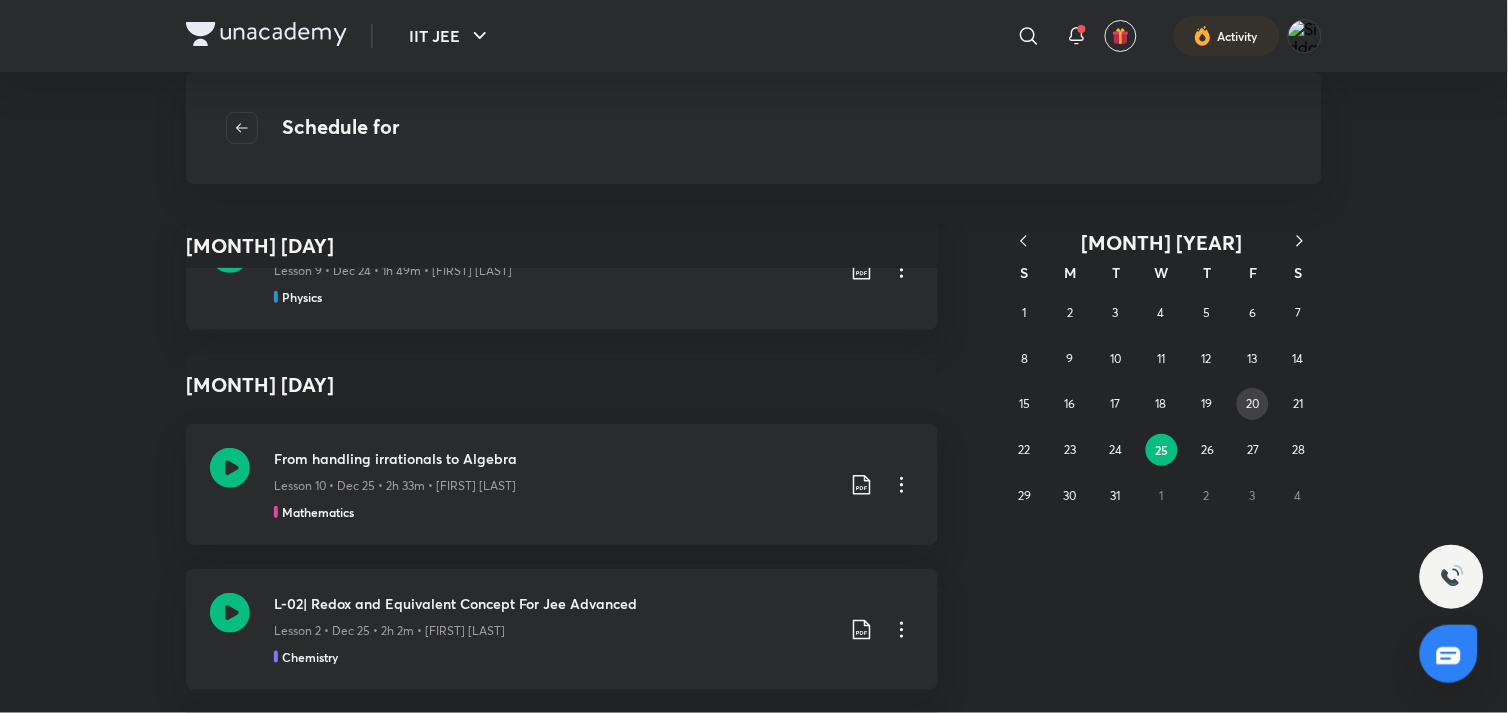 scroll, scrollTop: 2113, scrollLeft: 0, axis: vertical 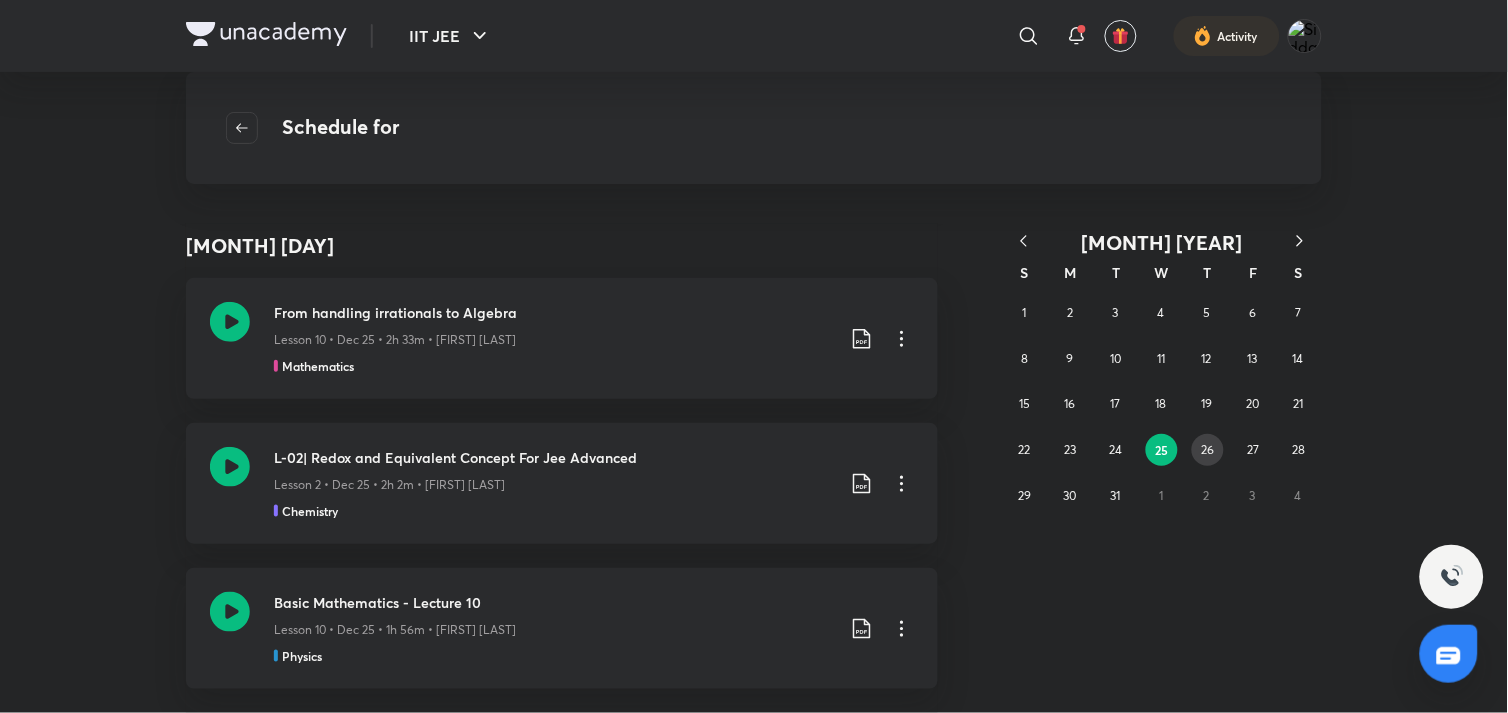 click on "26" at bounding box center [1208, 449] 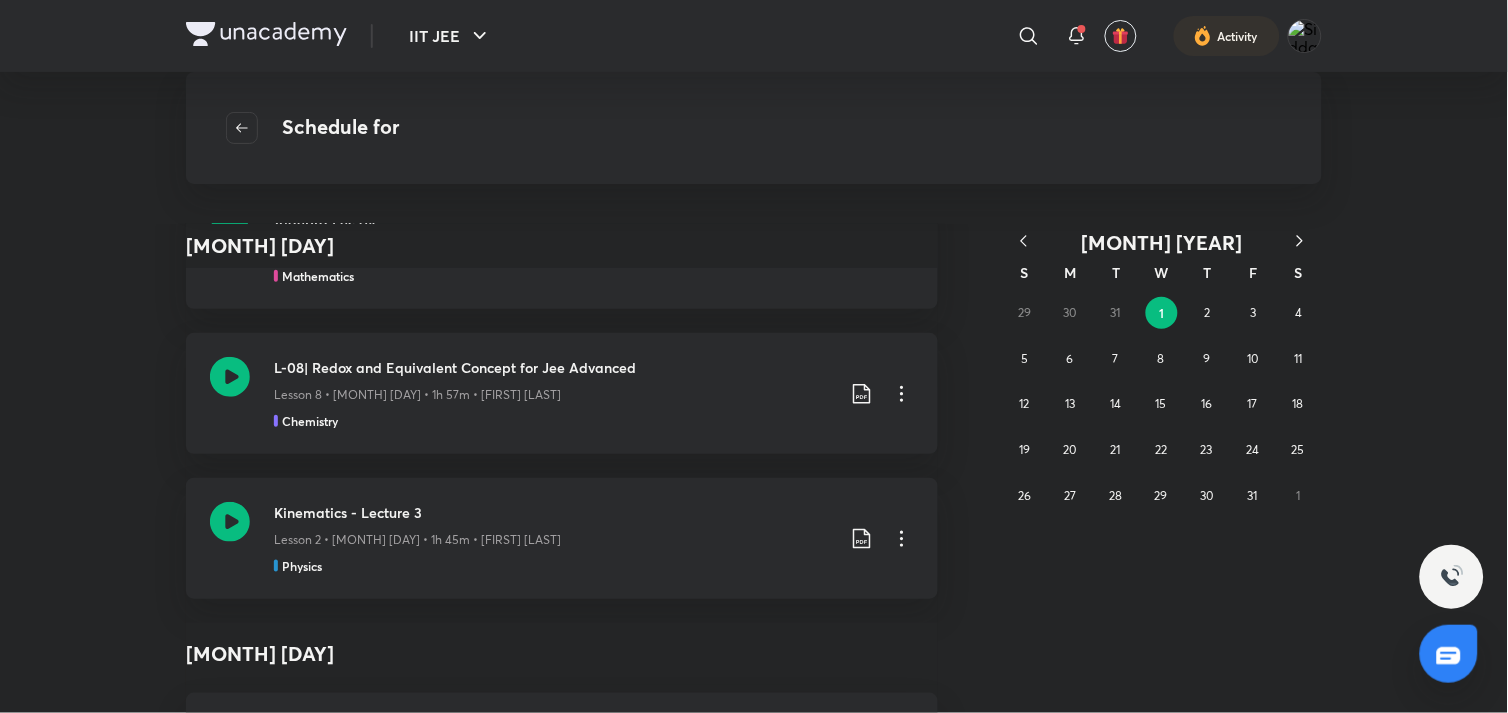 scroll, scrollTop: 2183, scrollLeft: 0, axis: vertical 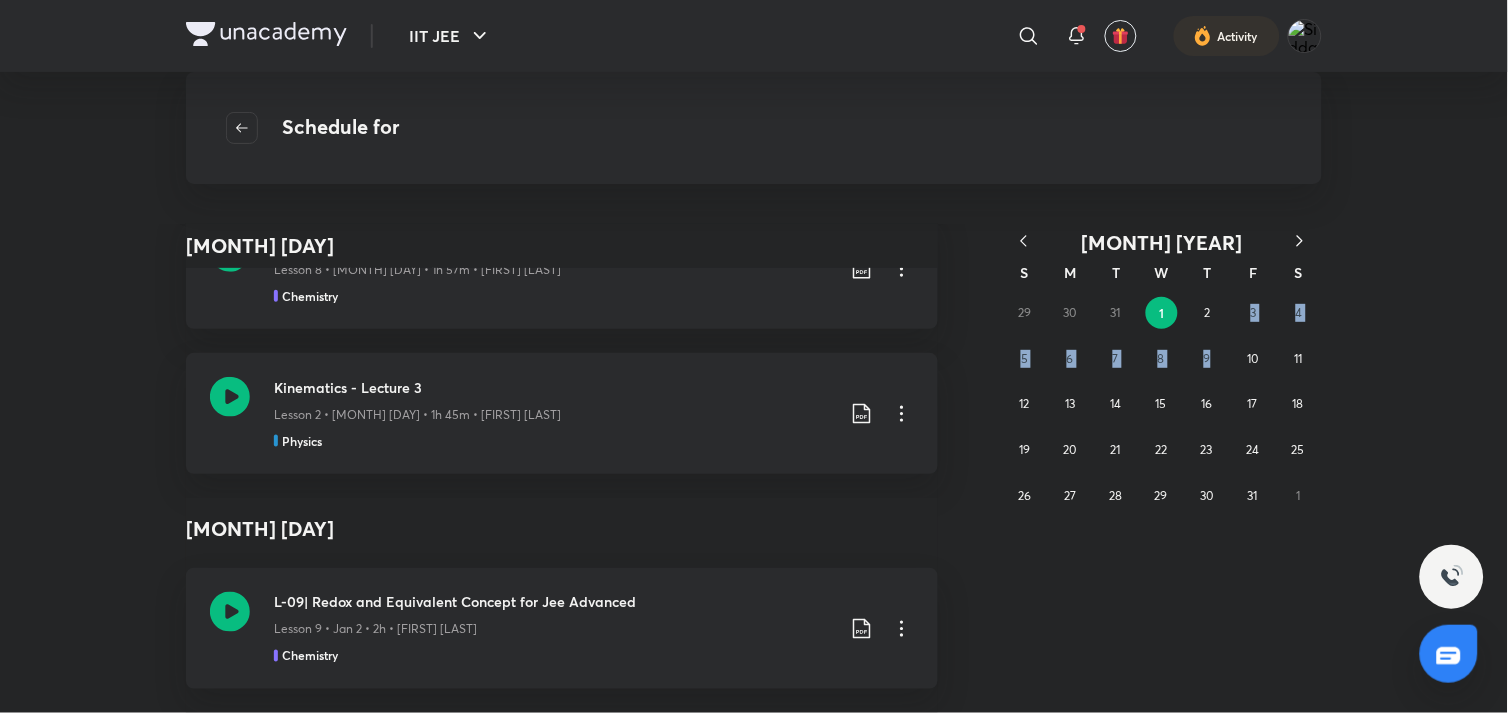 click on "29 30 31 1 2 3 4 5 6 7 8 9 10 11 12 13 14 15 16 17 18 19 20 21 22 23 24 25 26 27 28 29 30 31 1" at bounding box center (1162, 404) 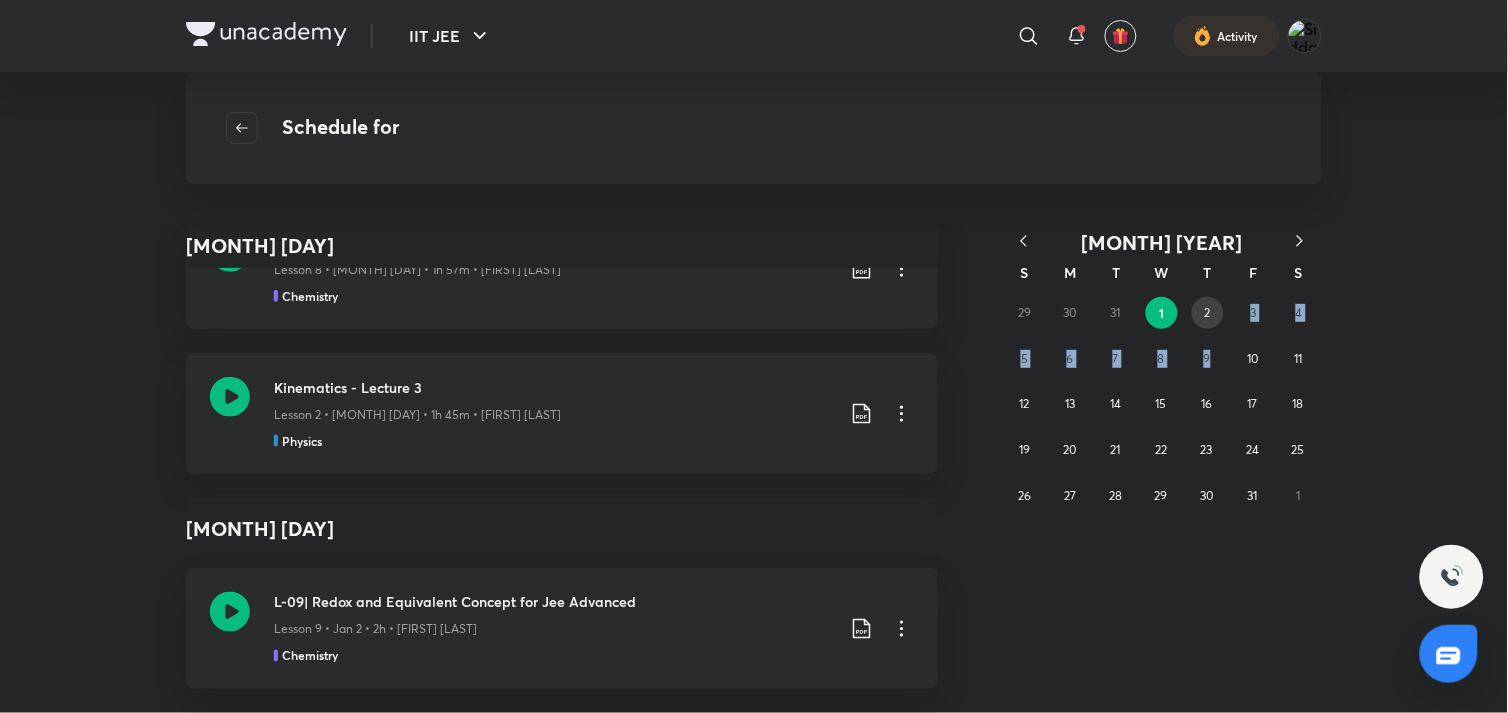 drag, startPoint x: 1217, startPoint y: 334, endPoint x: 1211, endPoint y: 308, distance: 26.683329 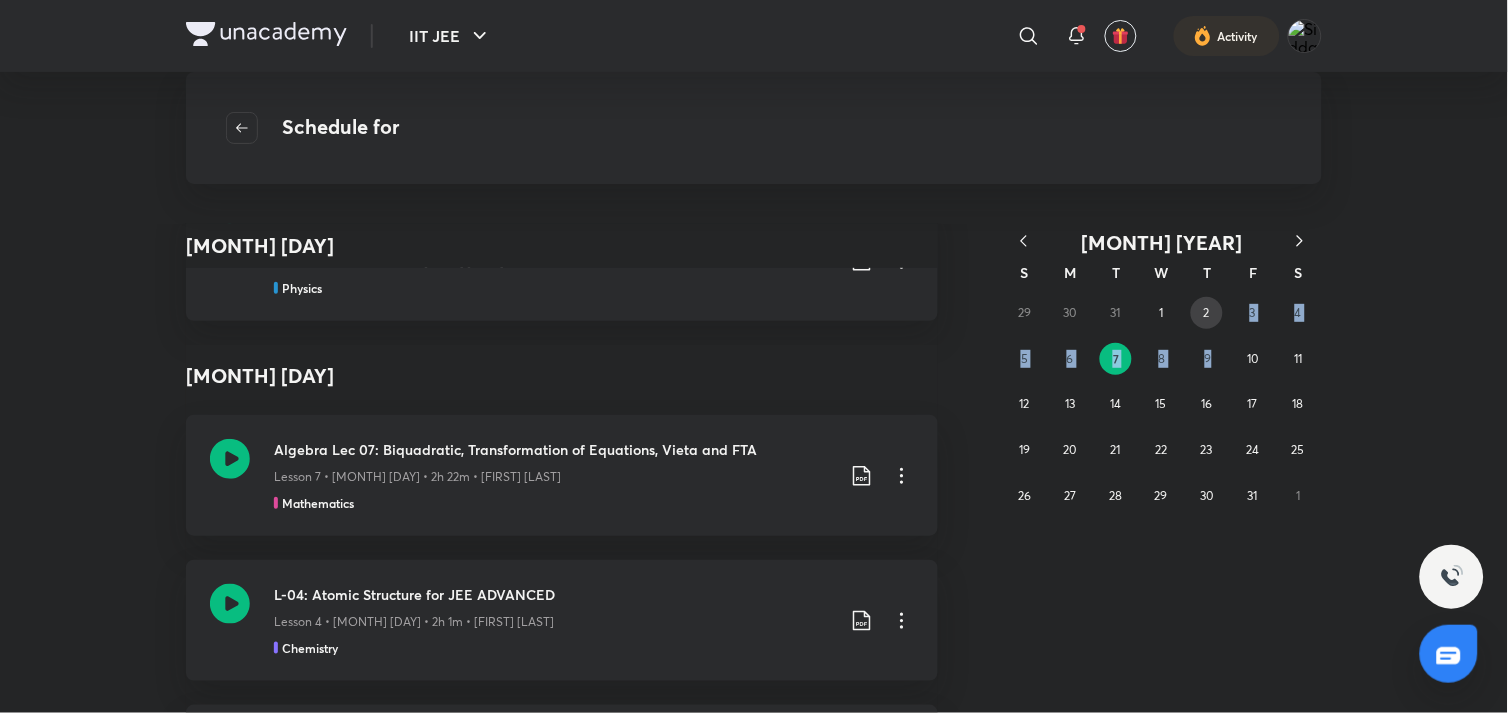 scroll, scrollTop: 2183, scrollLeft: 0, axis: vertical 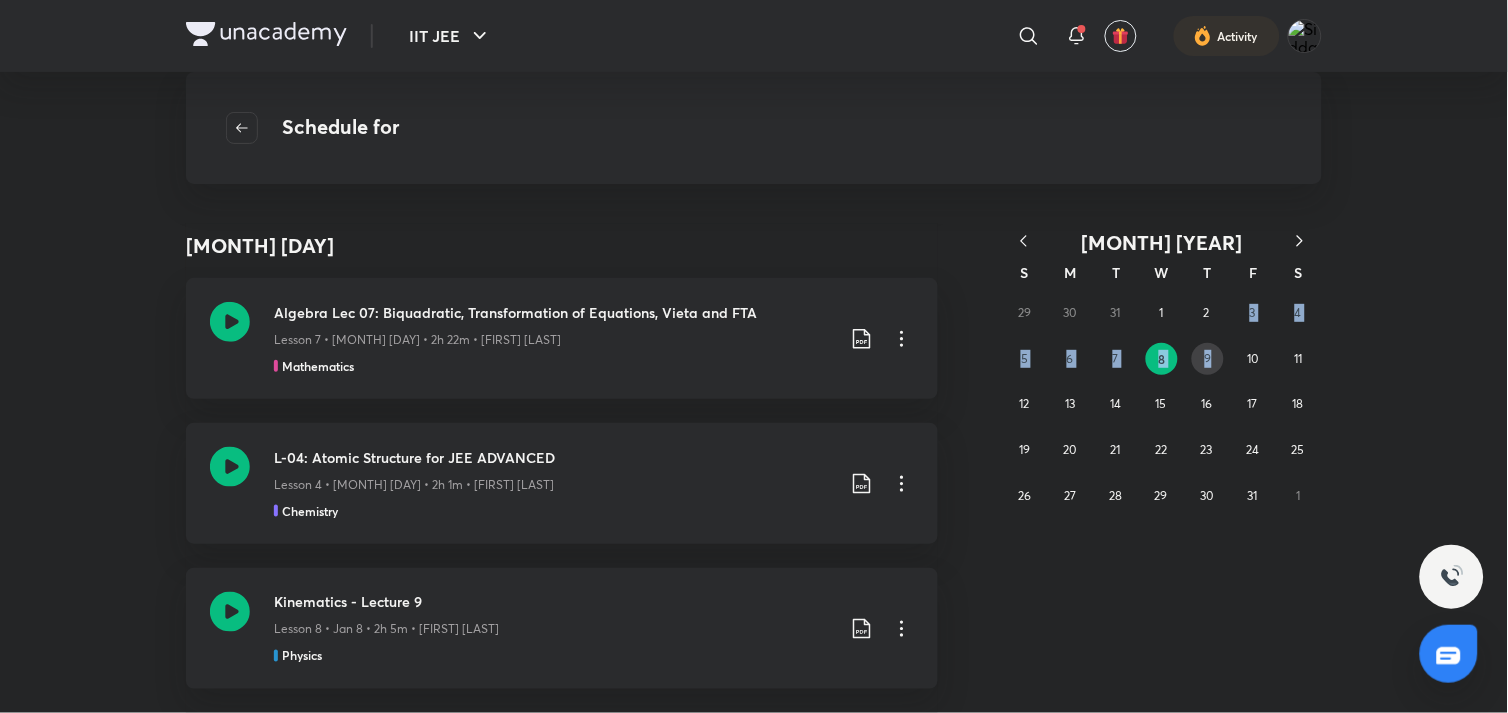 click on "9" at bounding box center [1208, 358] 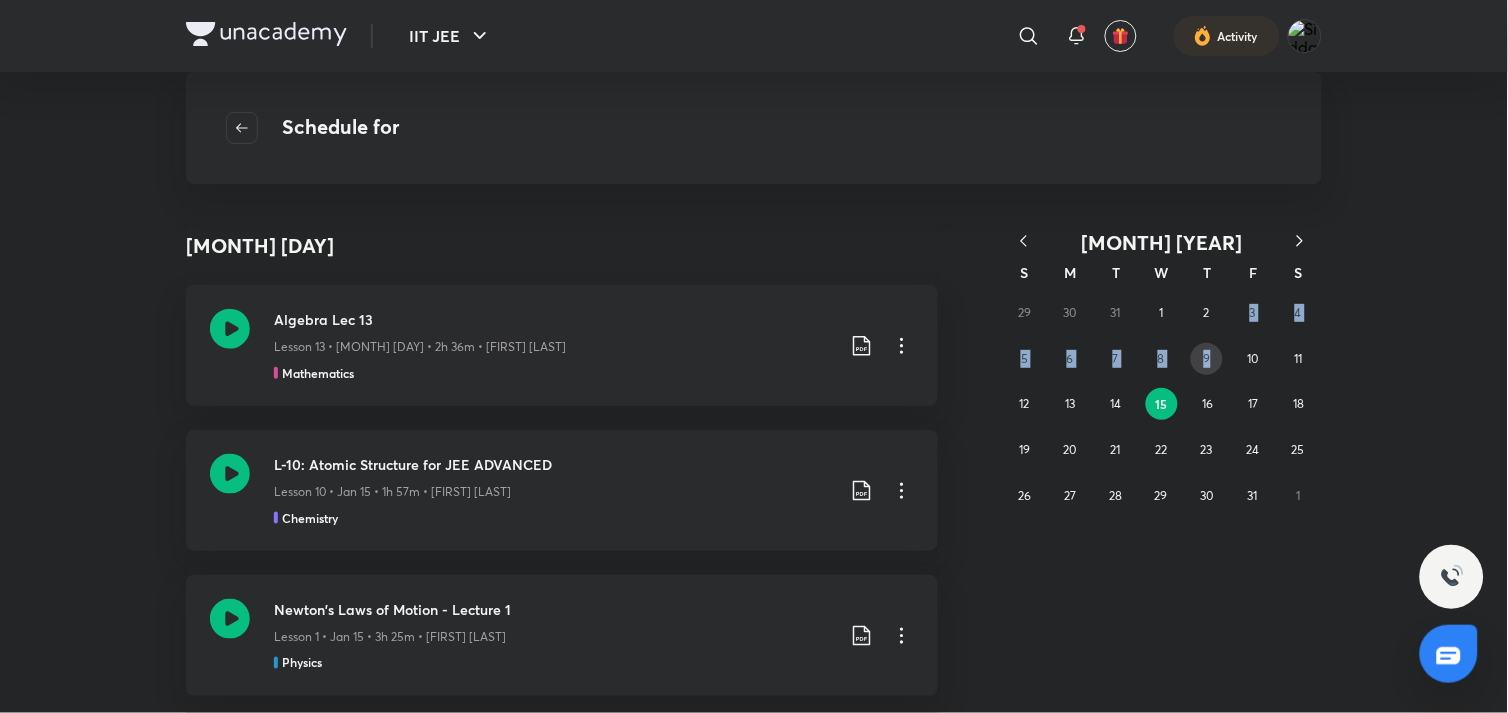 scroll, scrollTop: 2134, scrollLeft: 0, axis: vertical 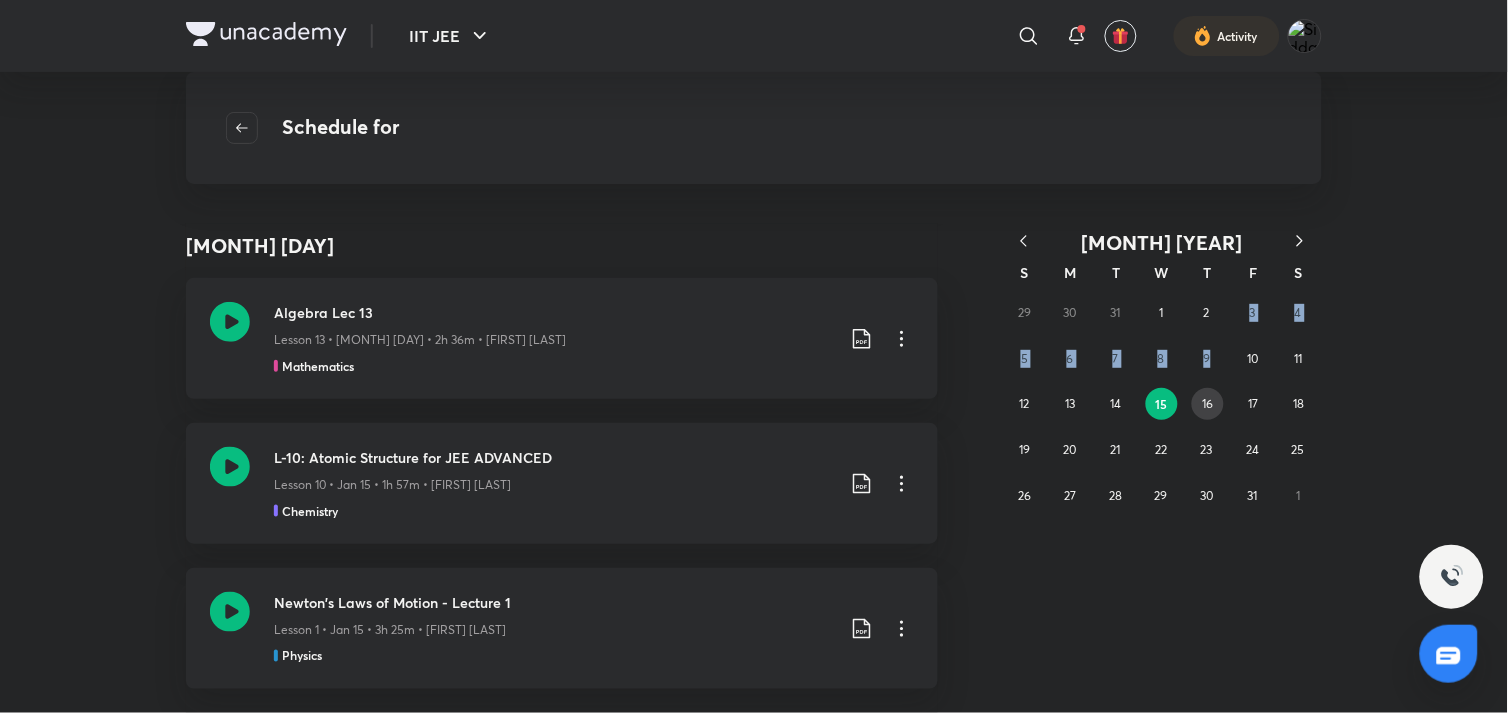 click on "16" at bounding box center [1208, 404] 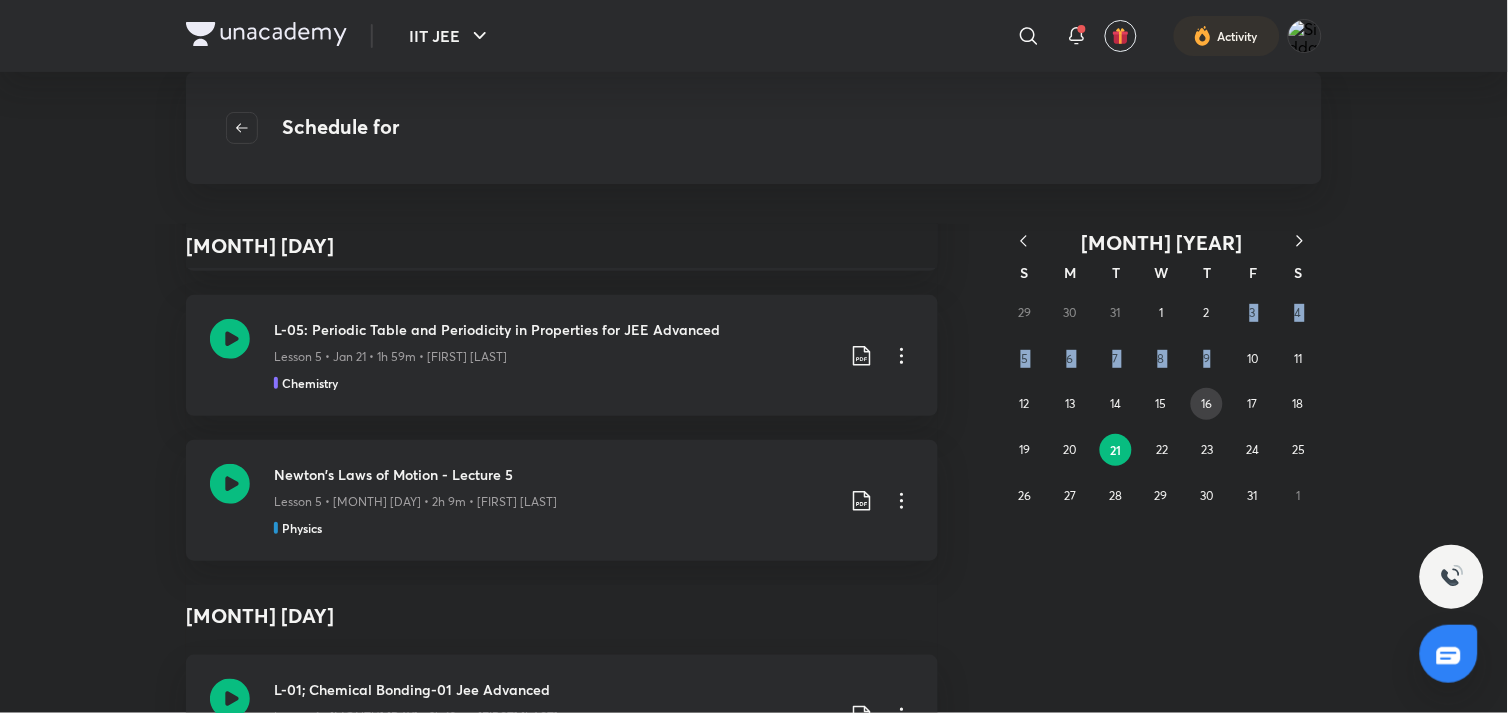 scroll, scrollTop: 2113, scrollLeft: 0, axis: vertical 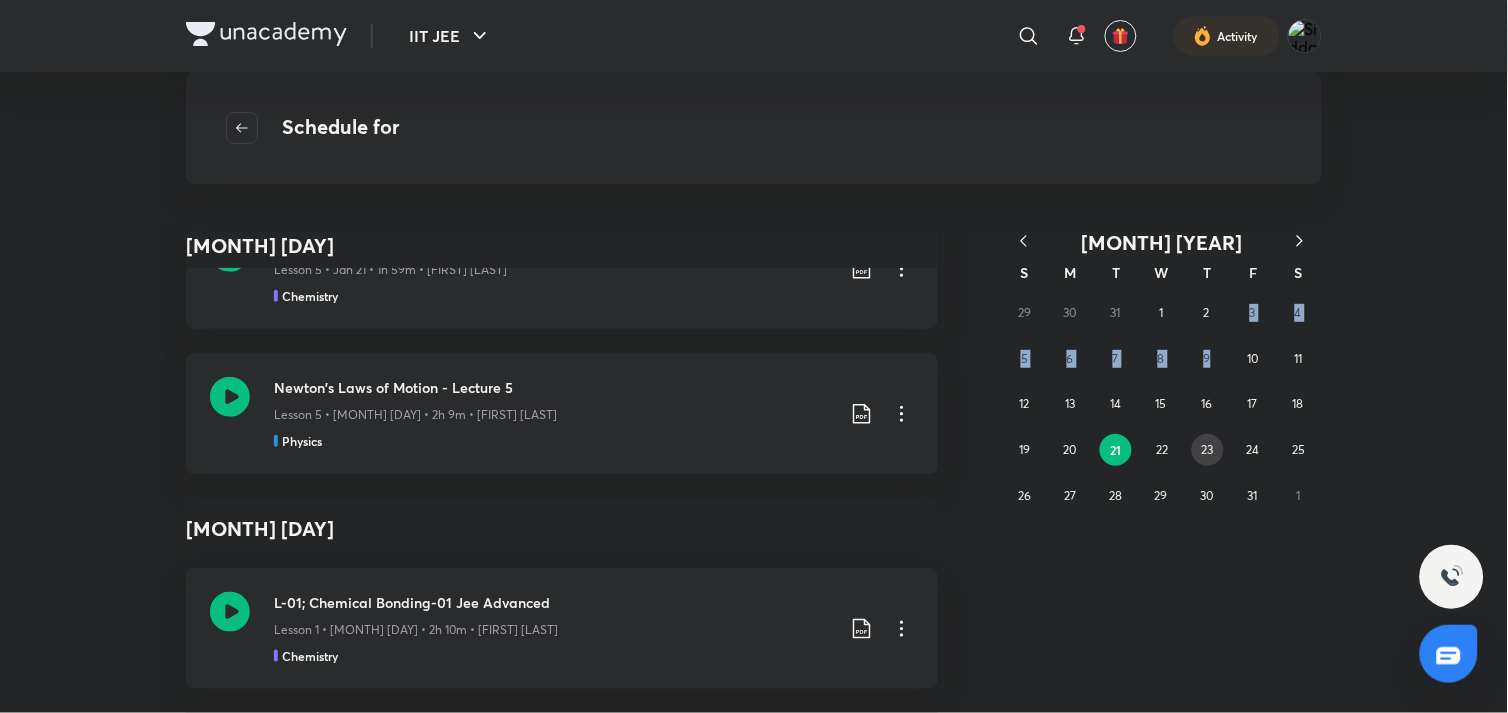 click on "23" at bounding box center [1208, 449] 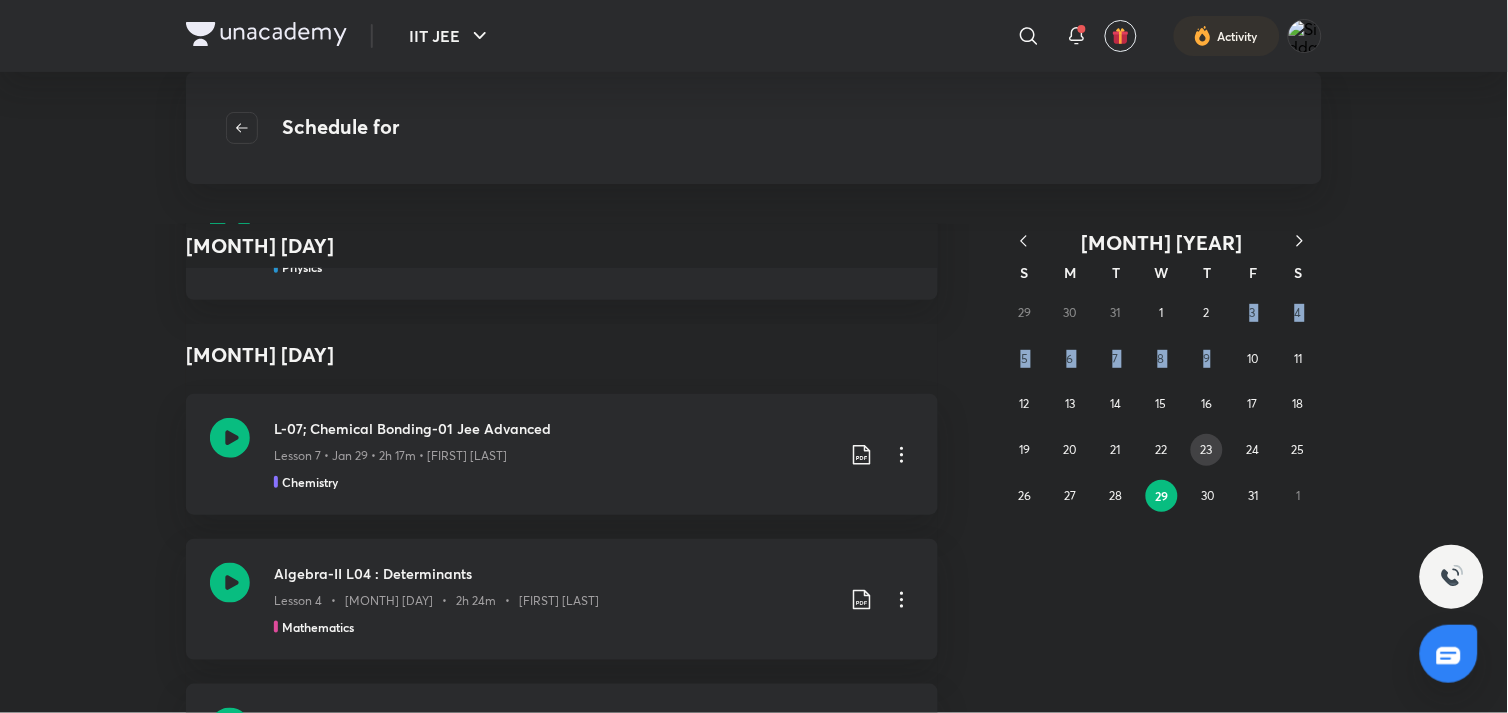 scroll, scrollTop: 2183, scrollLeft: 0, axis: vertical 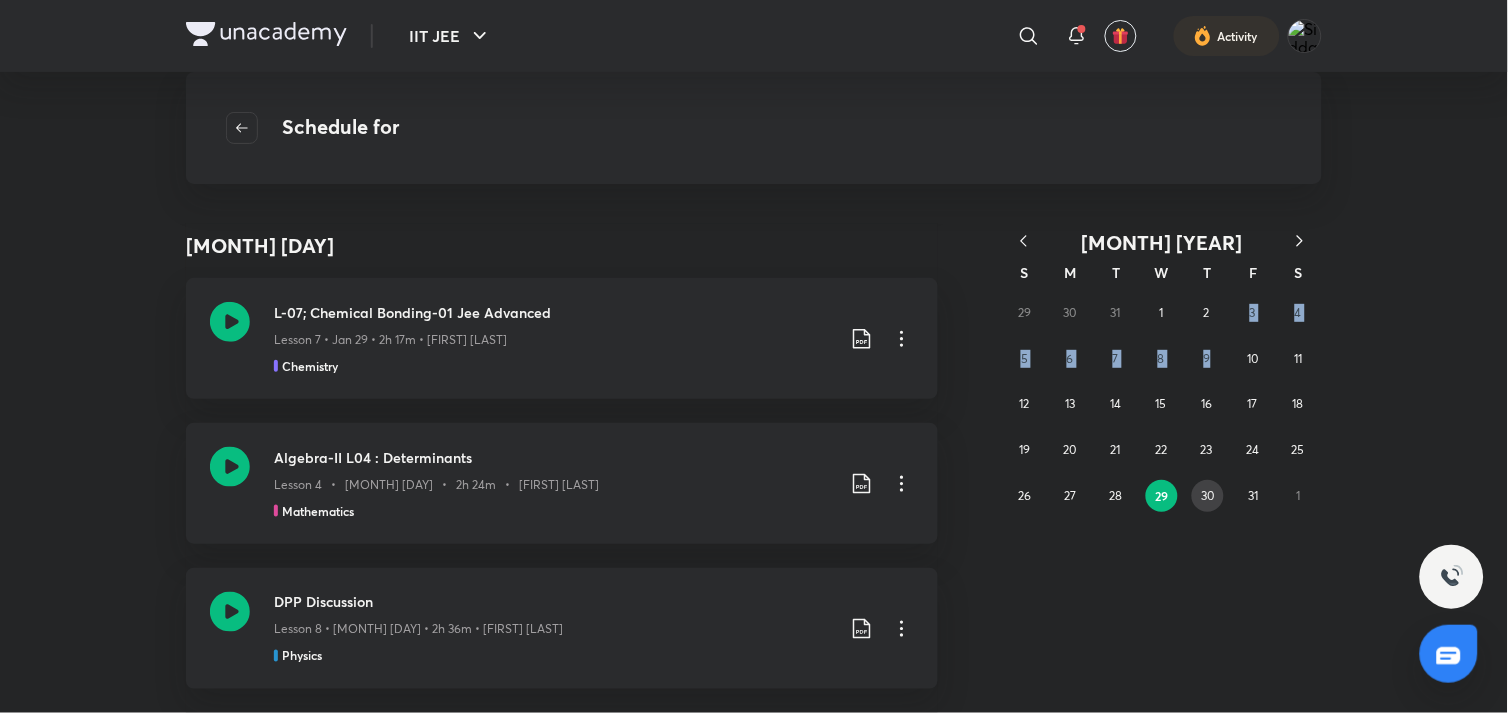 click on "30" at bounding box center (1208, 496) 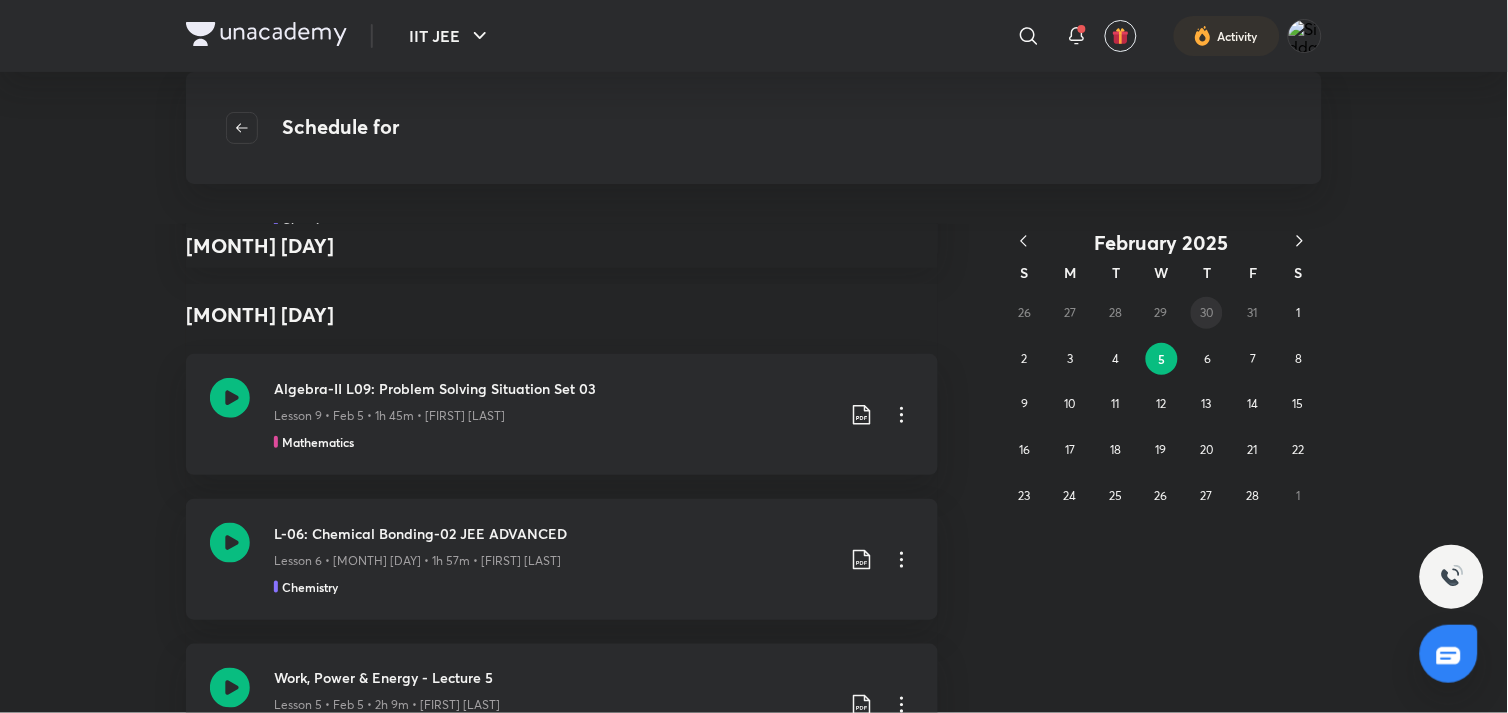 scroll, scrollTop: 2183, scrollLeft: 0, axis: vertical 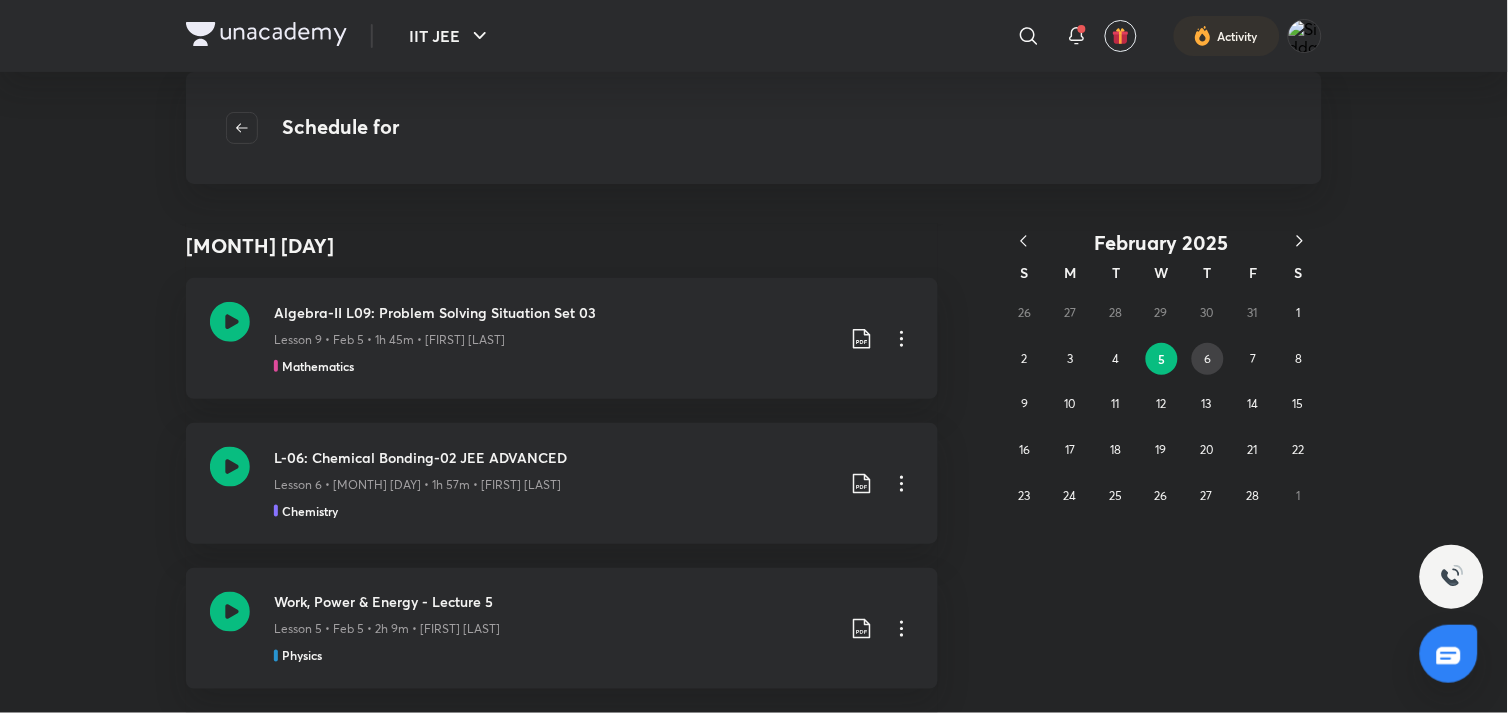click on "6" at bounding box center (1208, 358) 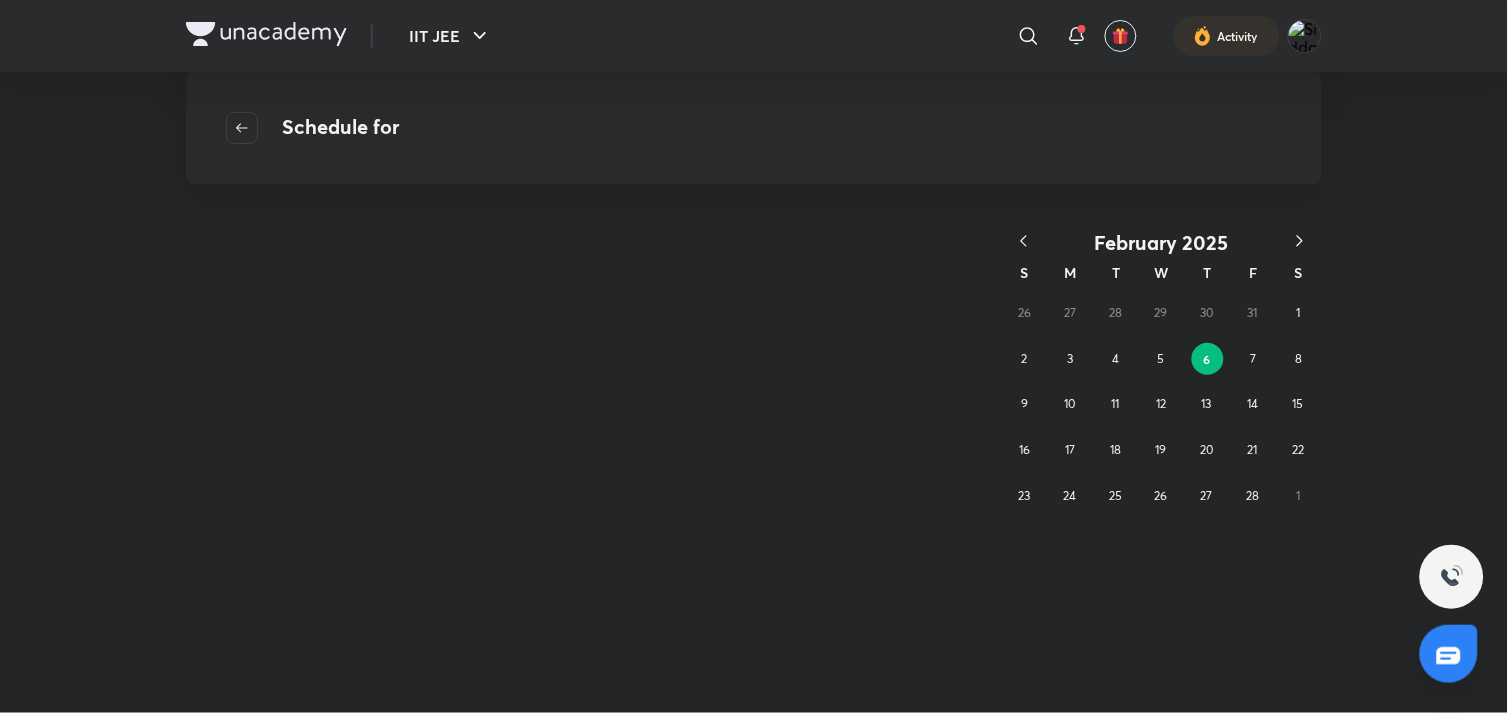scroll, scrollTop: 0, scrollLeft: 0, axis: both 